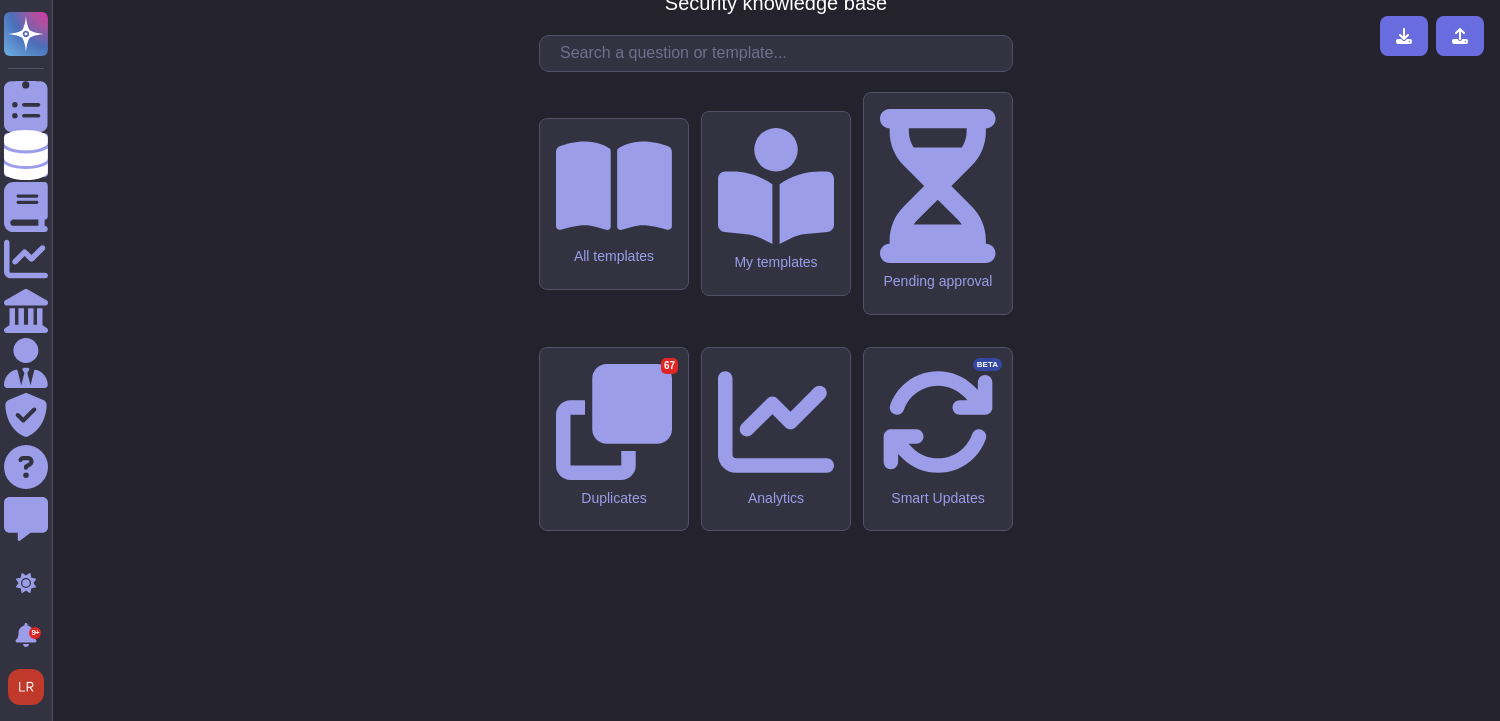 scroll, scrollTop: 0, scrollLeft: 0, axis: both 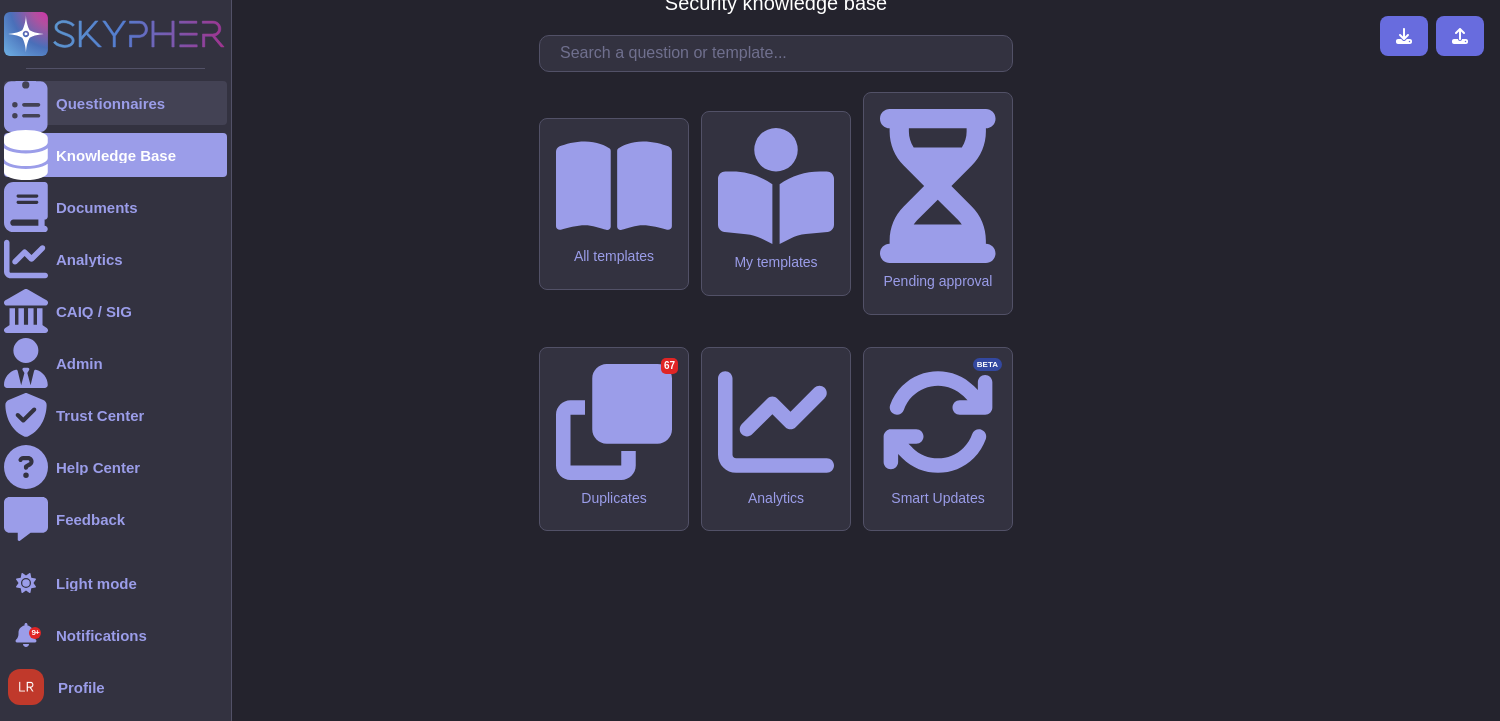 click on "Questionnaires" at bounding box center [110, 103] 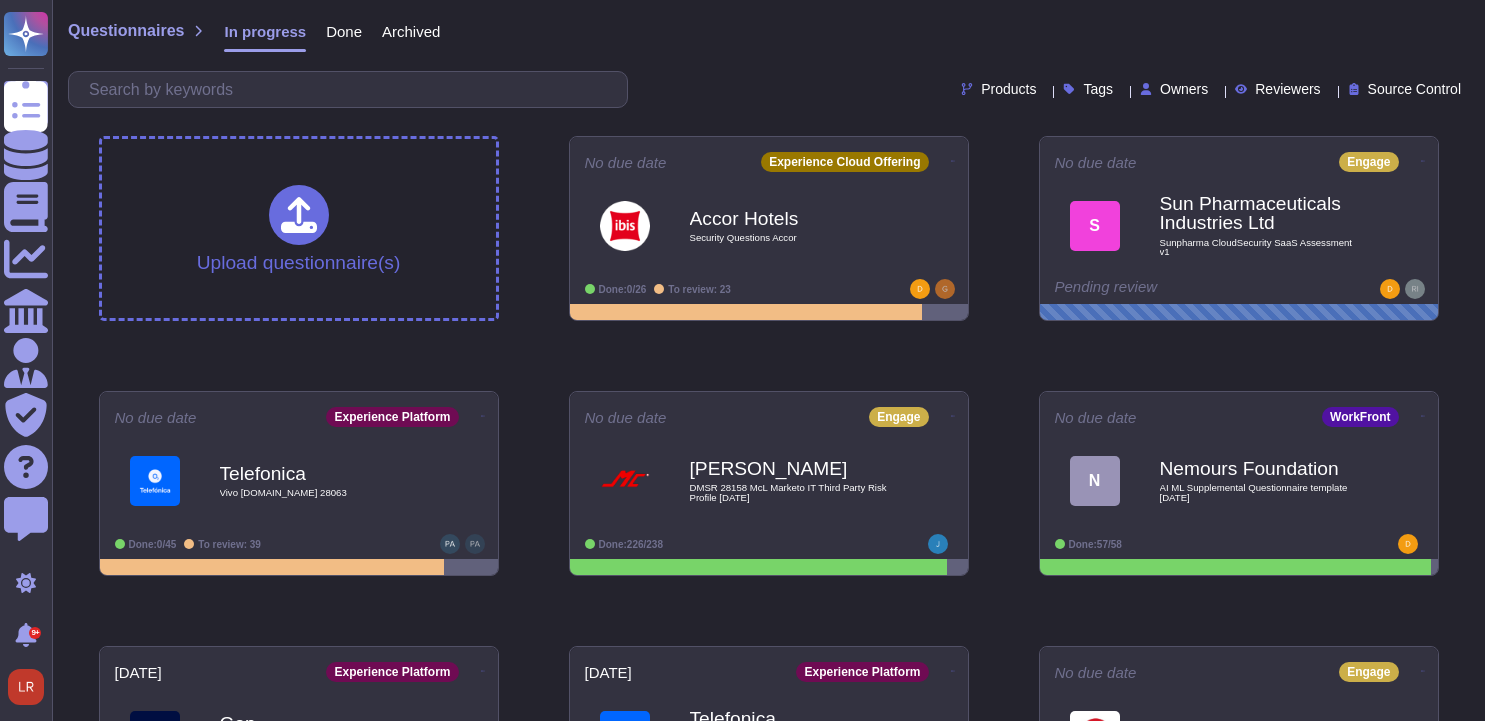 click on "Owners" at bounding box center (1184, 89) 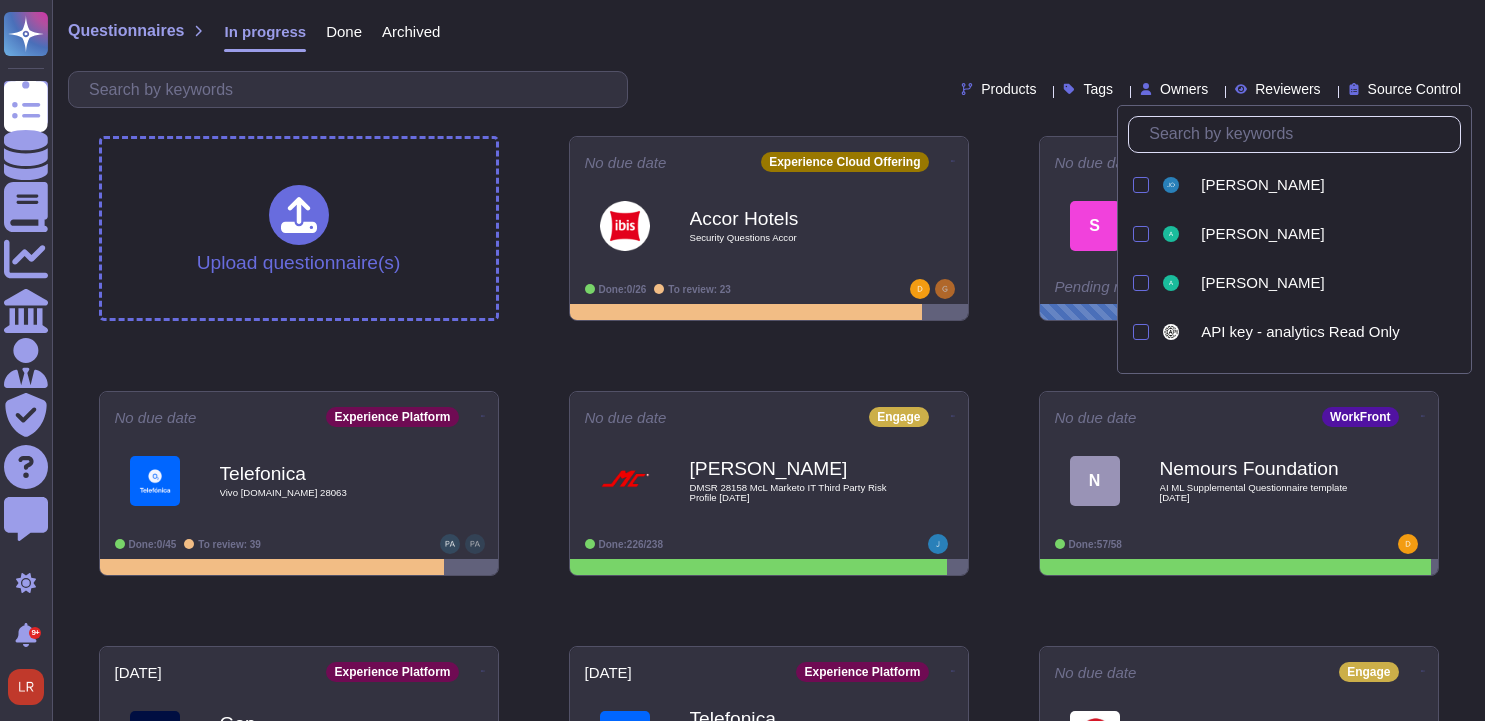 click at bounding box center (1299, 134) 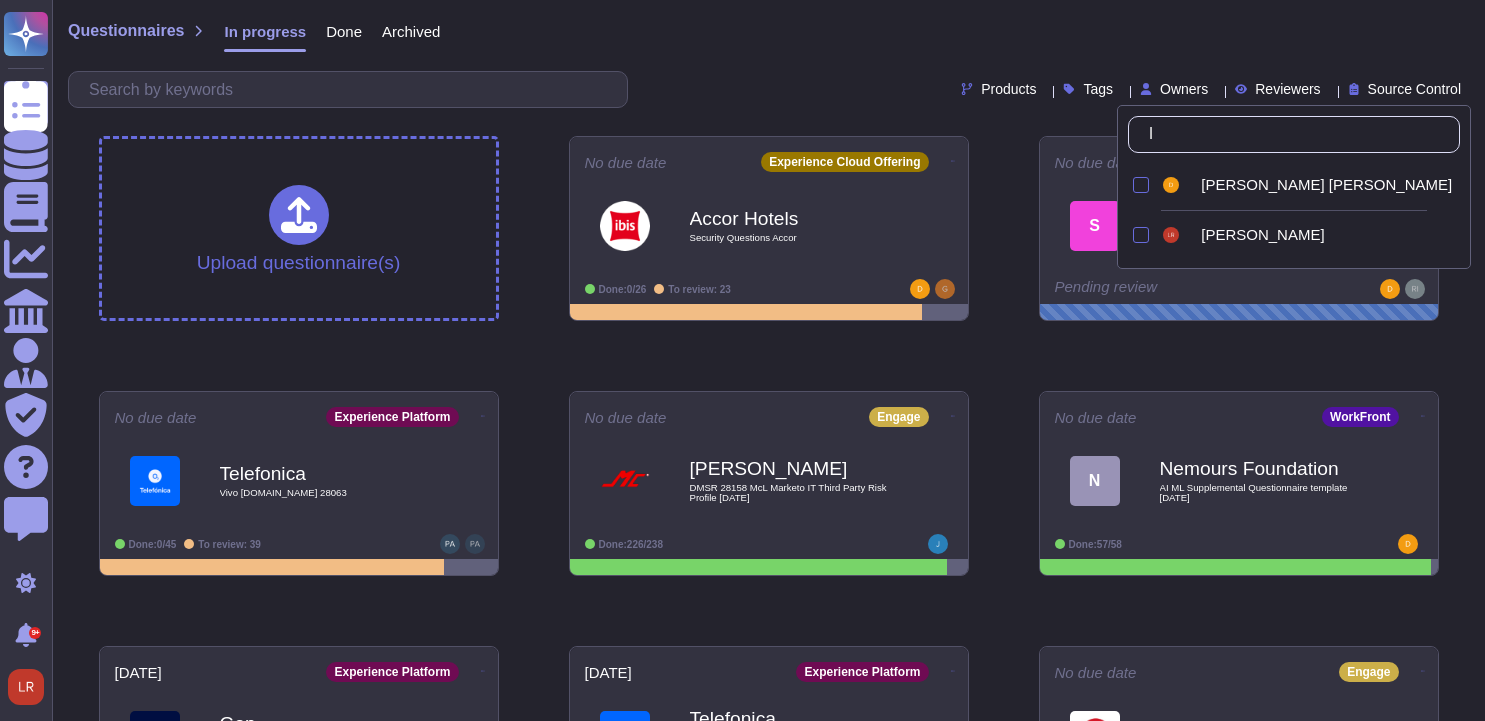 type on "lo" 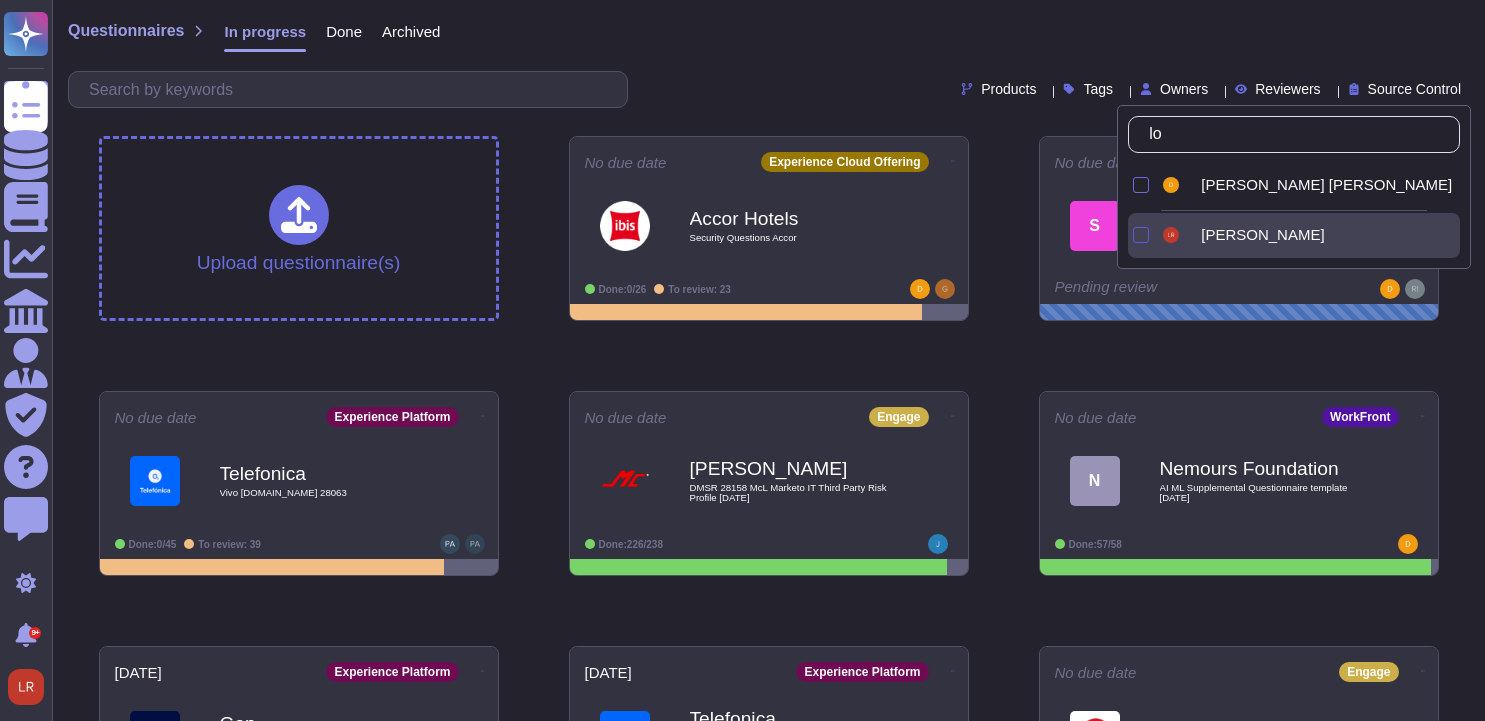 click at bounding box center [1141, 235] 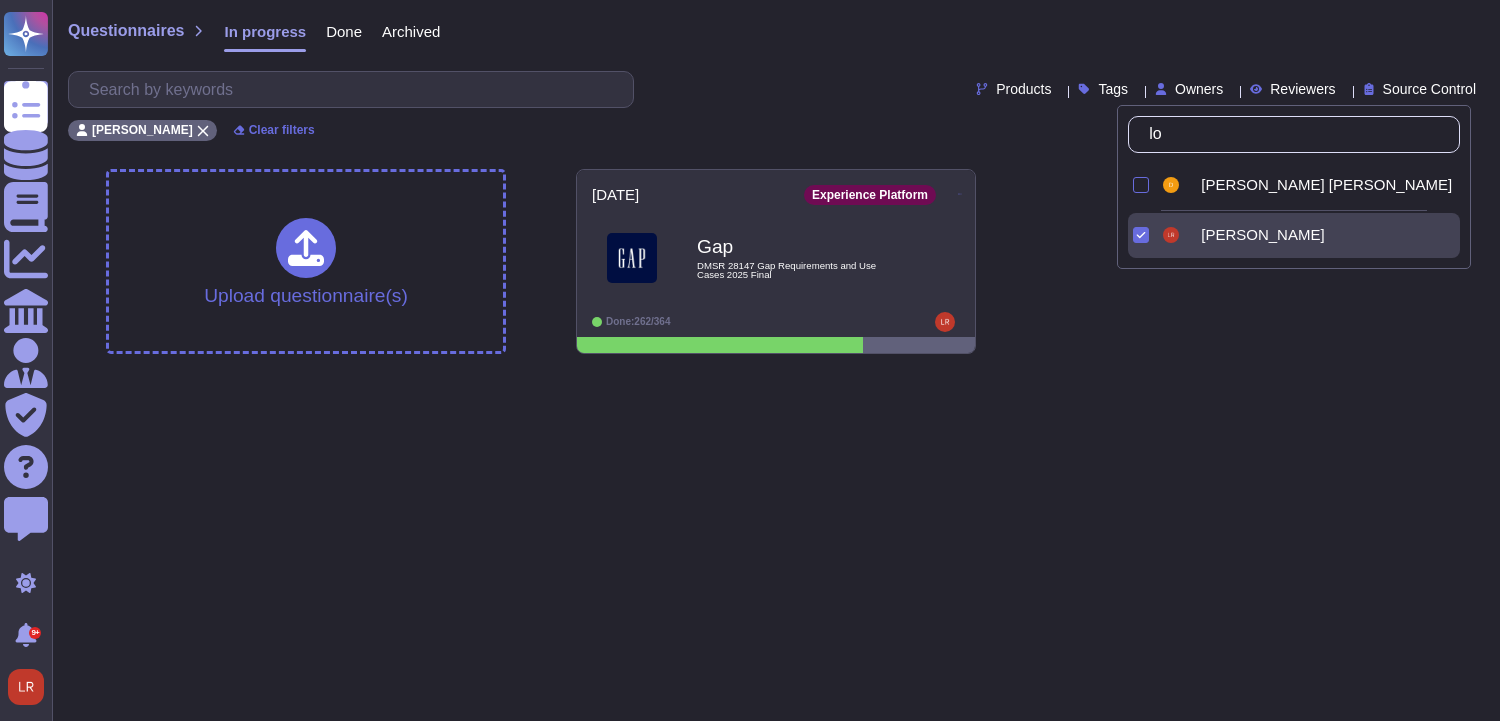 click on "Upload questionnaire(s)  [DATE] Experience Platform Gap DMSR 28147 Gap Requirements and Use Cases 2025 Final Done: 262/364" at bounding box center (776, 261) 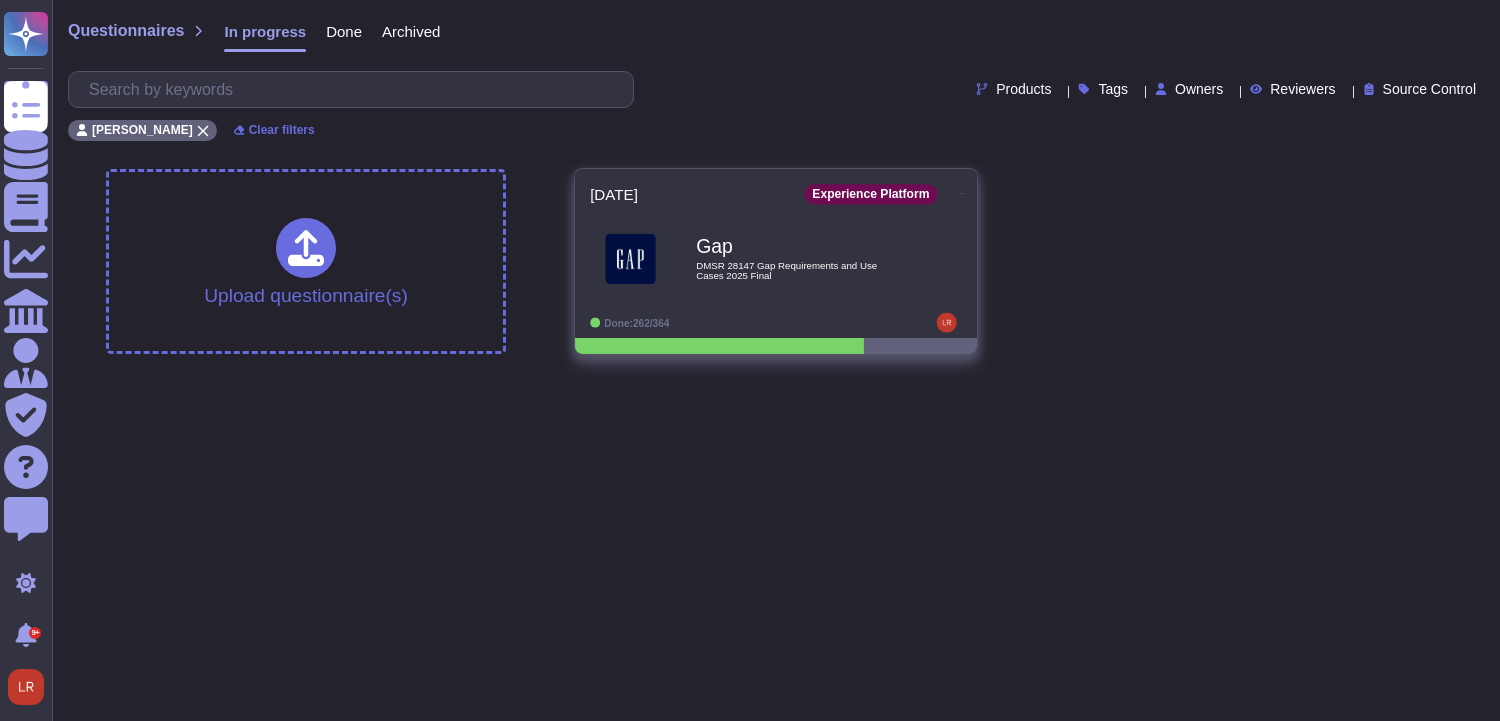 click on "DMSR 28147 Gap Requirements and Use Cases 2025 Final" at bounding box center [797, 270] 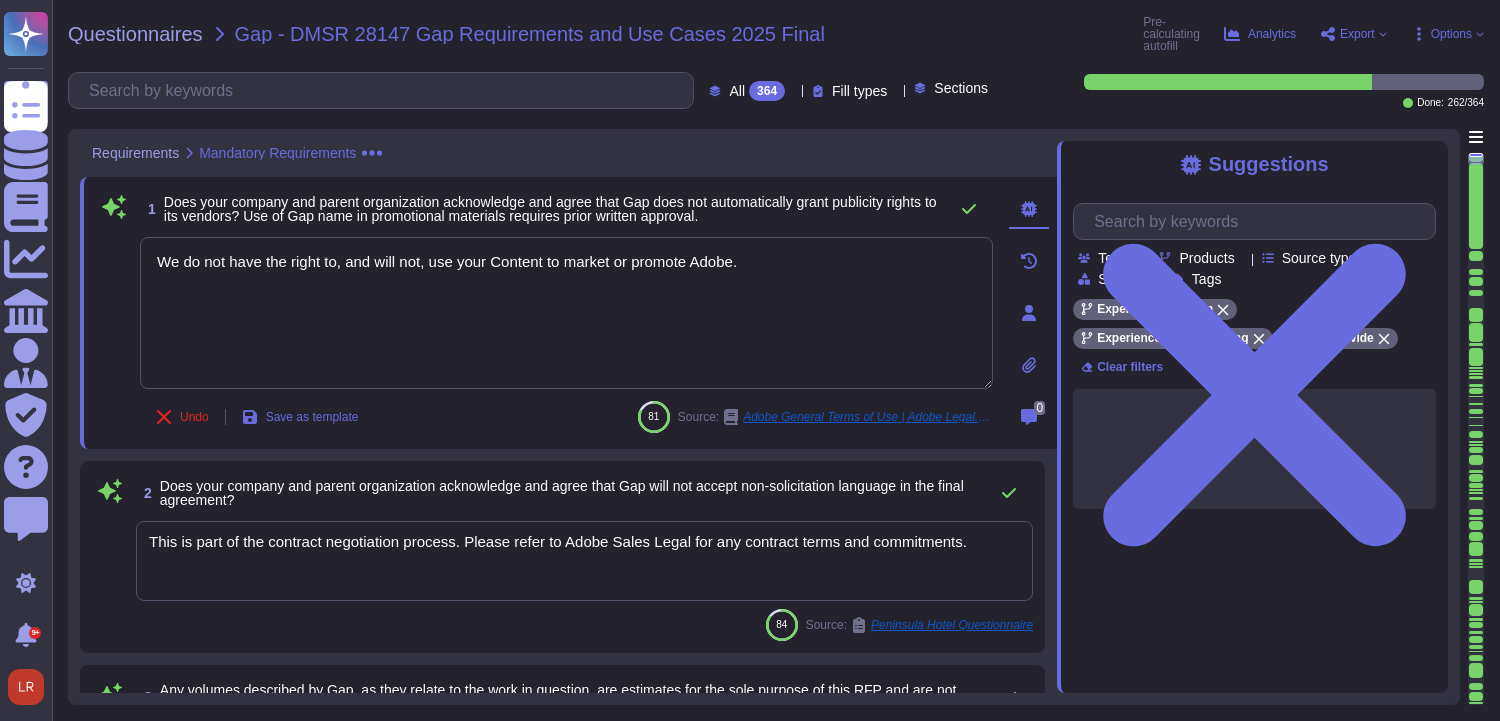 type on "We do not have the right to, and will not, use your Content to market or promote Adobe." 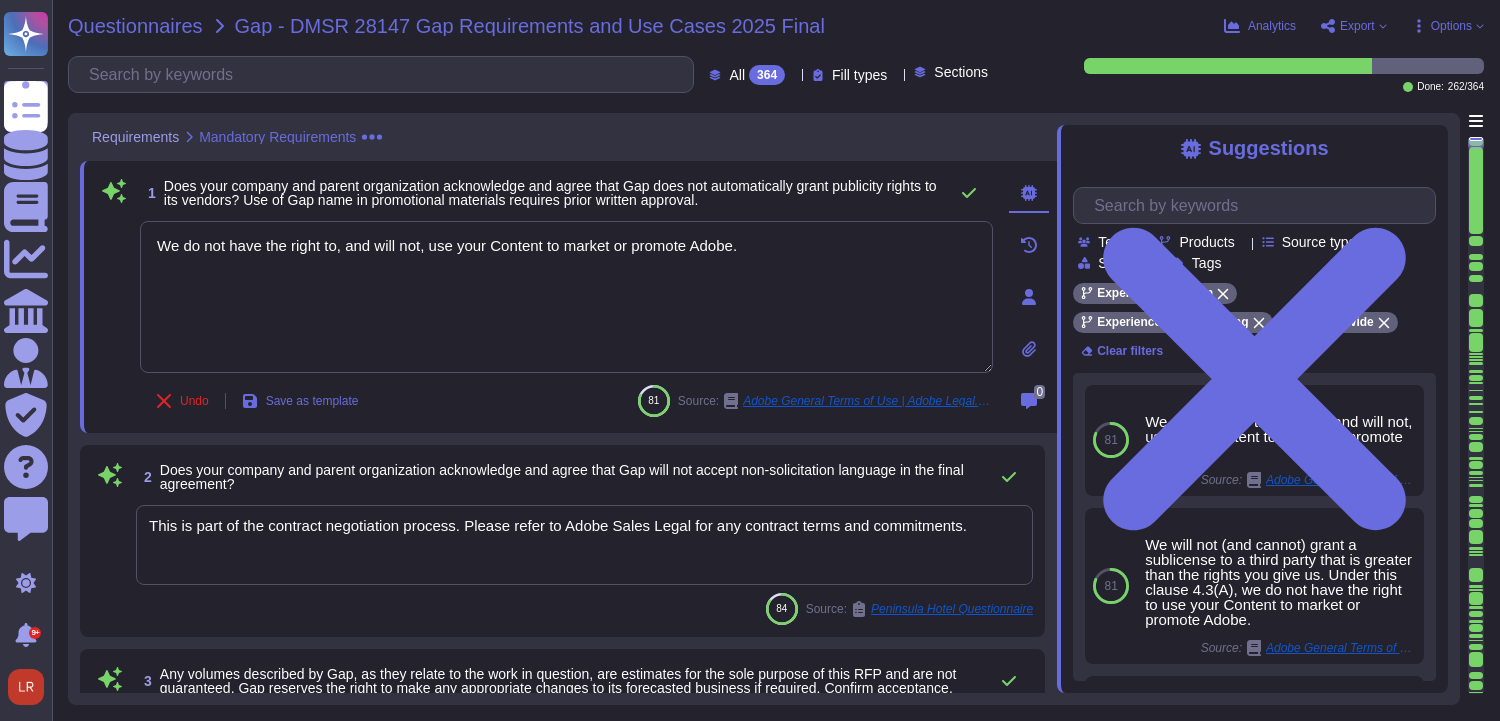 click on "Questionnaires" at bounding box center (135, 26) 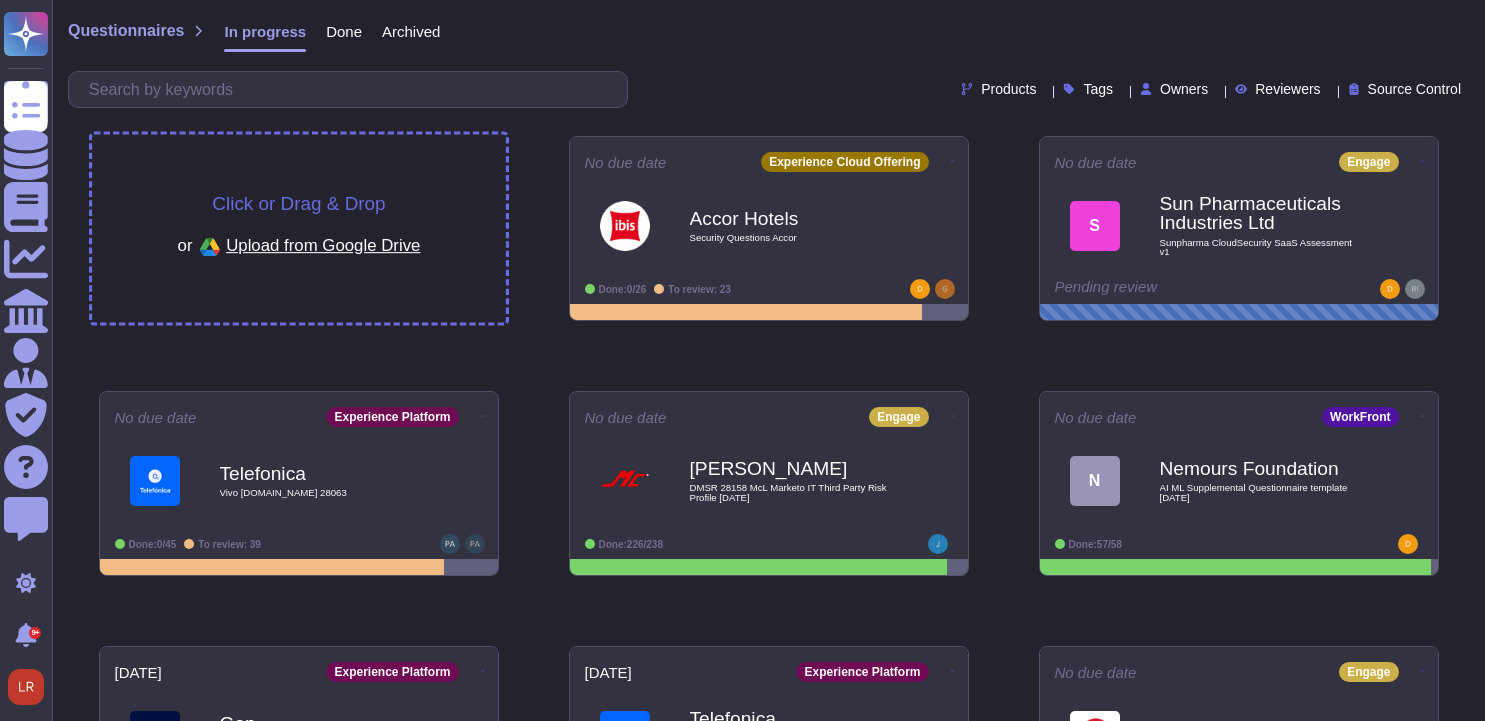 click on "Click or Drag & Drop" at bounding box center [298, 203] 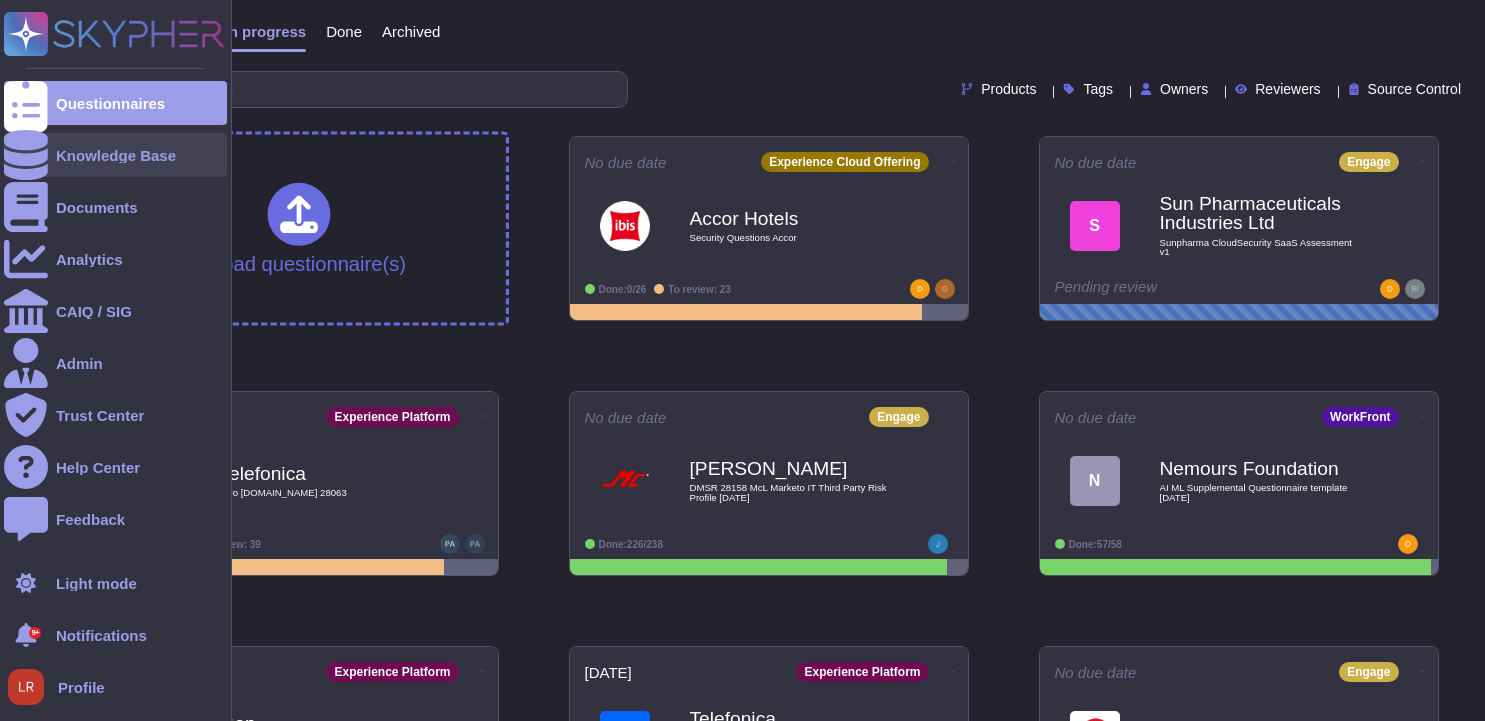click at bounding box center [26, 155] 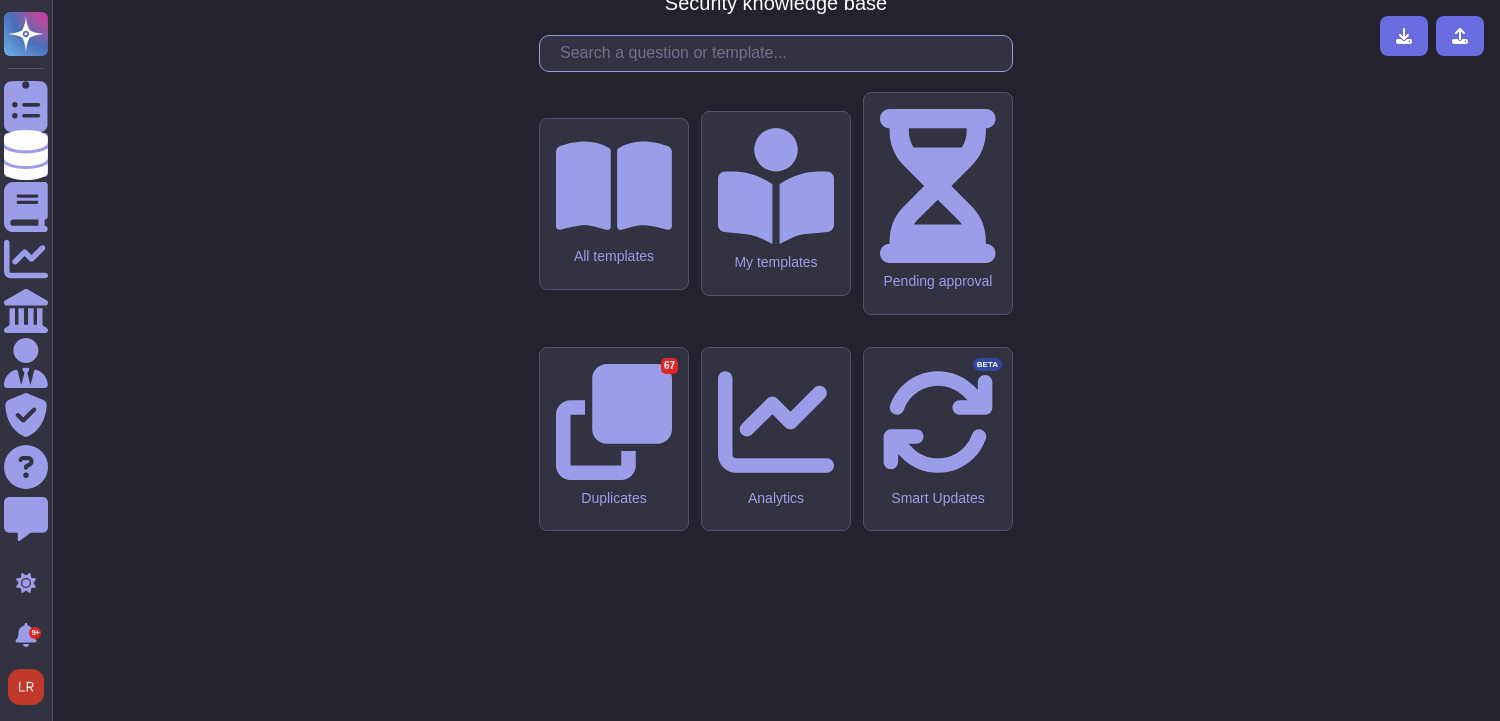 click at bounding box center (781, 53) 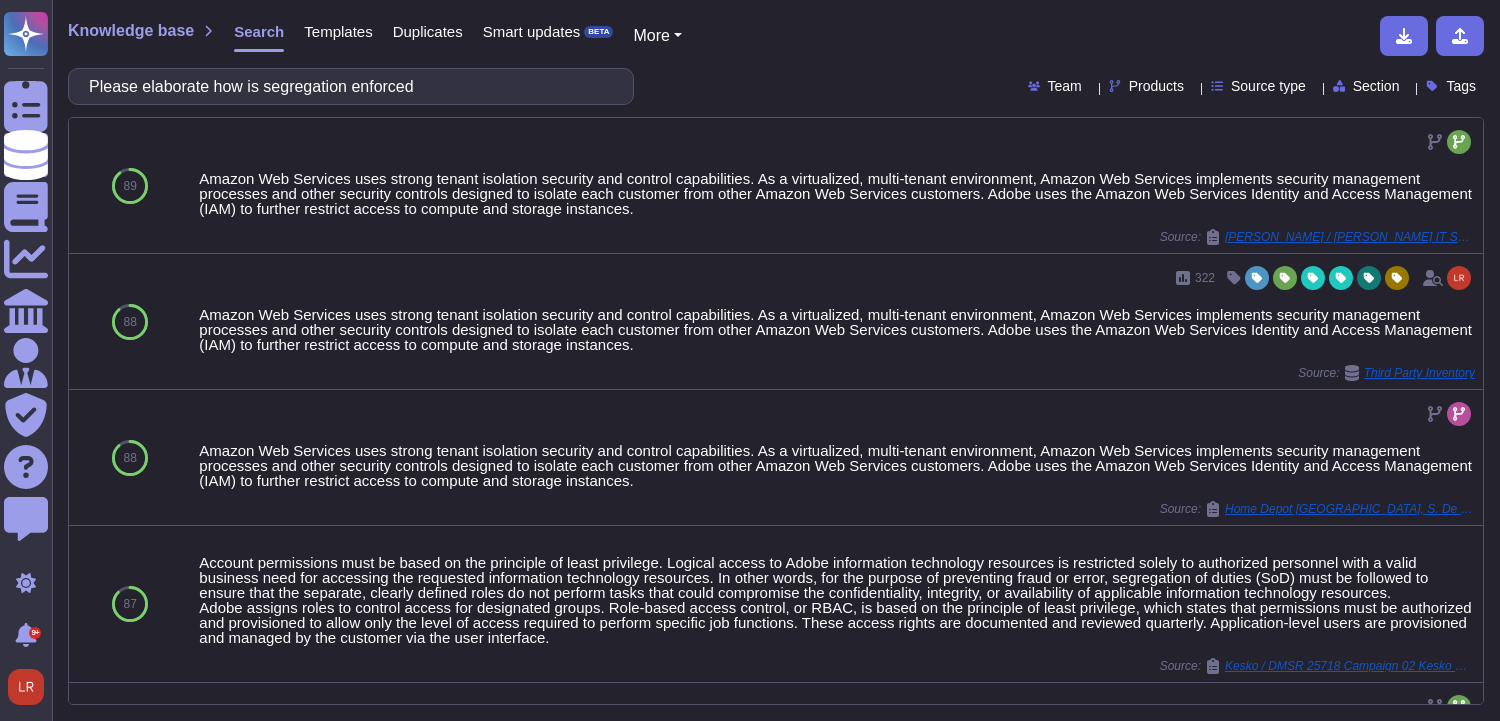 click 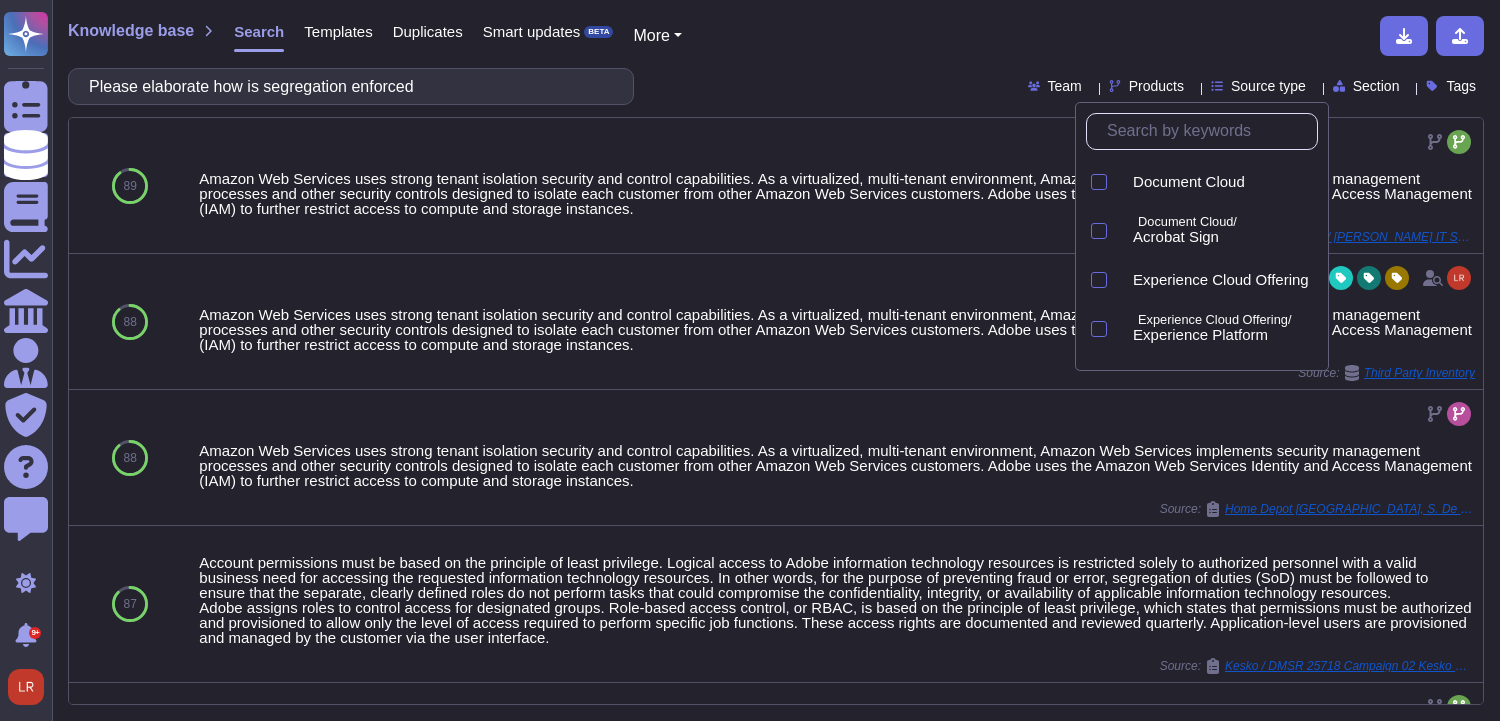 click at bounding box center [1207, 131] 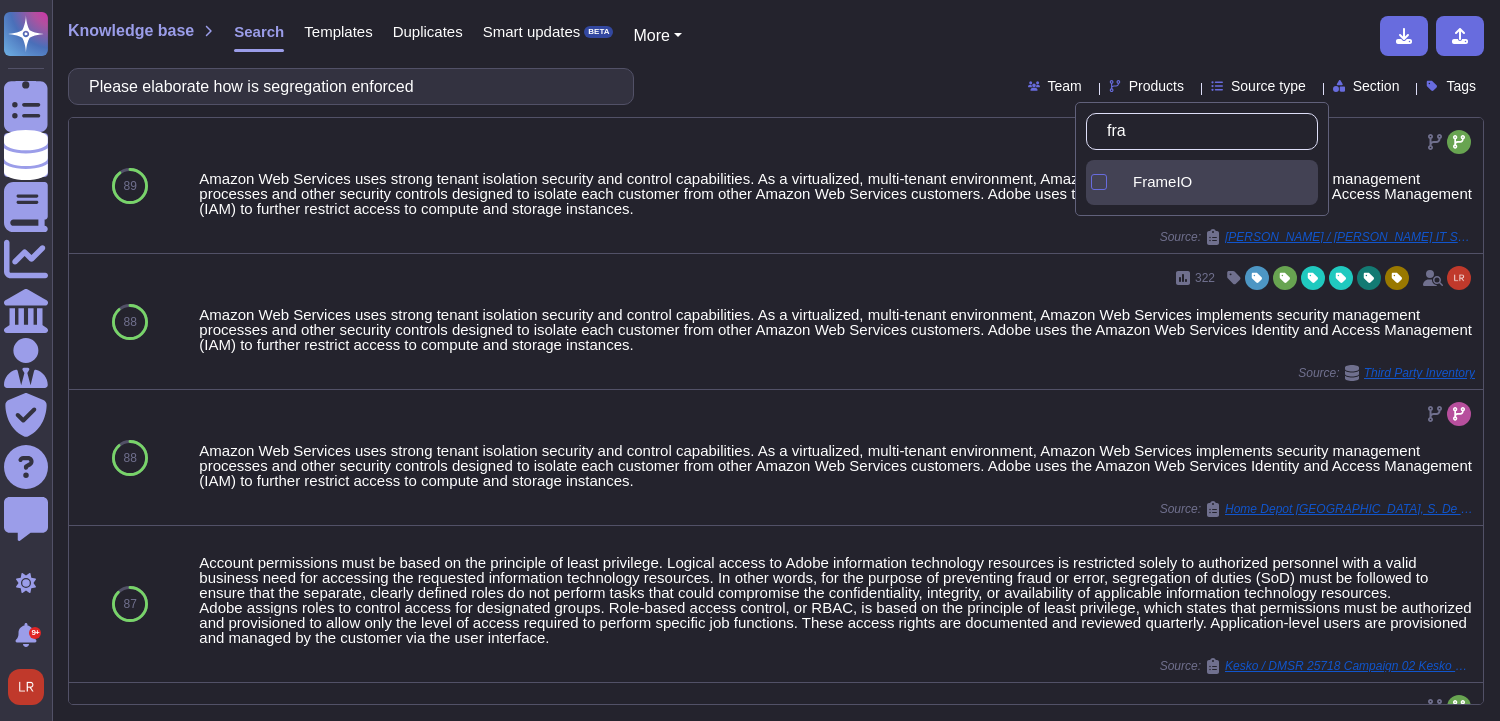 click on "FrameIO" at bounding box center [1162, 182] 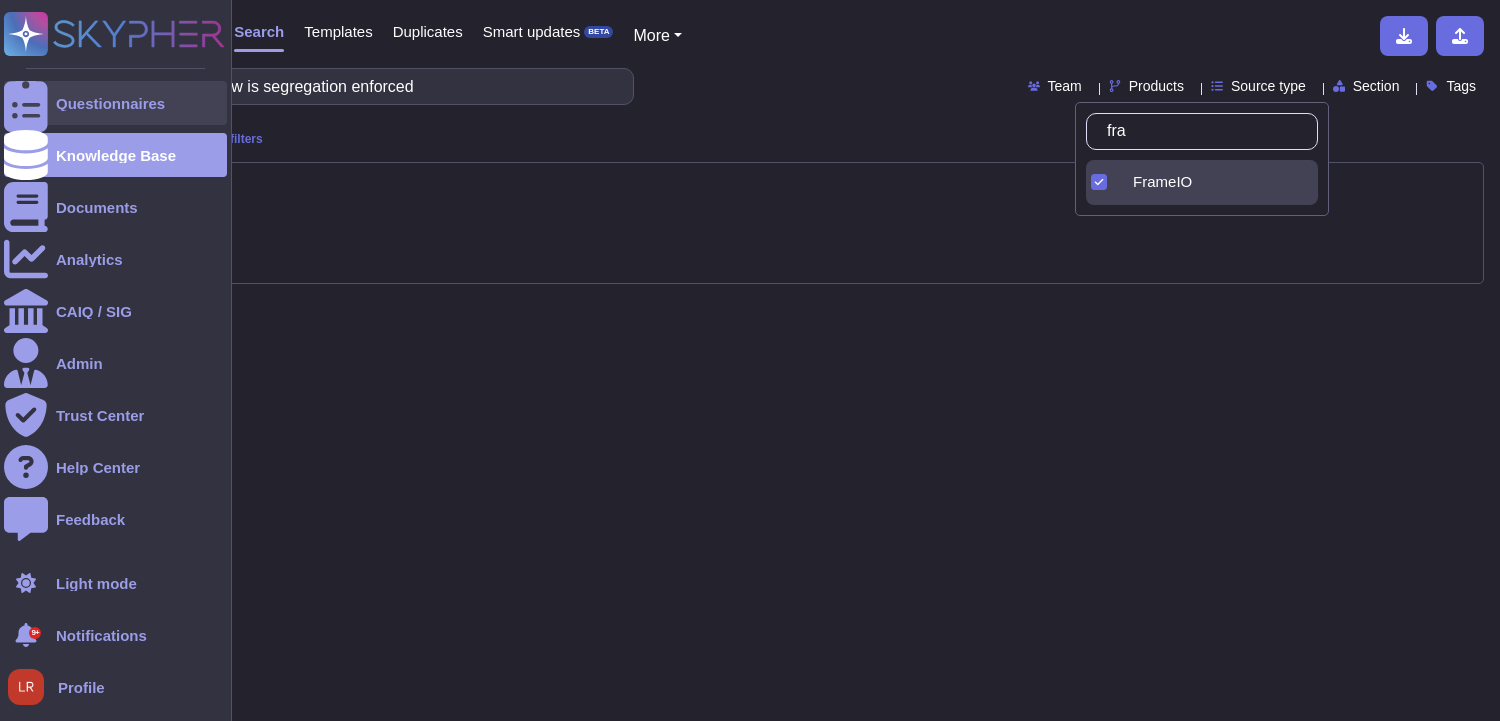 type on "fra" 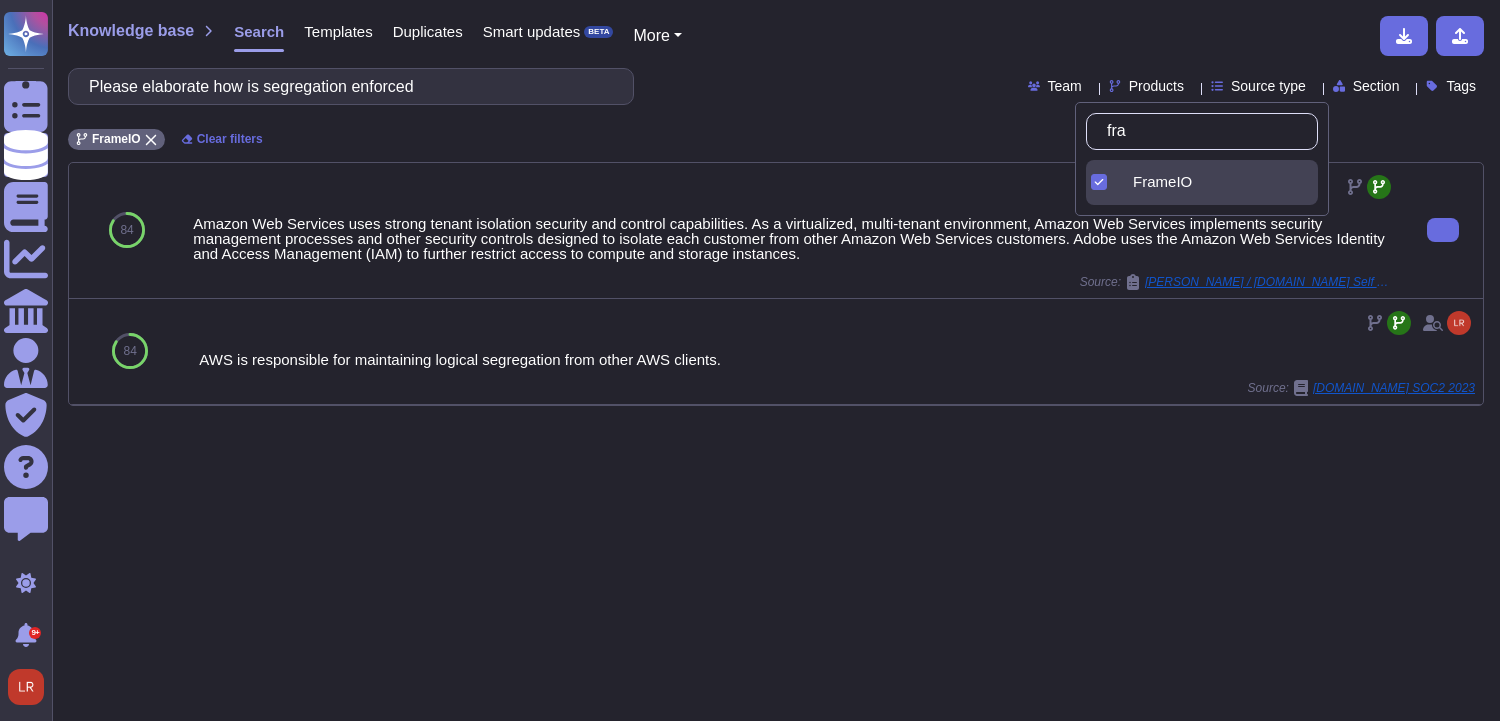 click on "Amazon Web Services uses strong tenant isolation security and control capabilities. As a virtualized, multi-tenant environment, Amazon Web Services implements security management processes and other security controls designed to isolate each customer from other Amazon Web Services customers. Adobe uses the Amazon Web Services Identity and Access Management (IAM) to further restrict access to compute and storage instances." at bounding box center [794, 238] 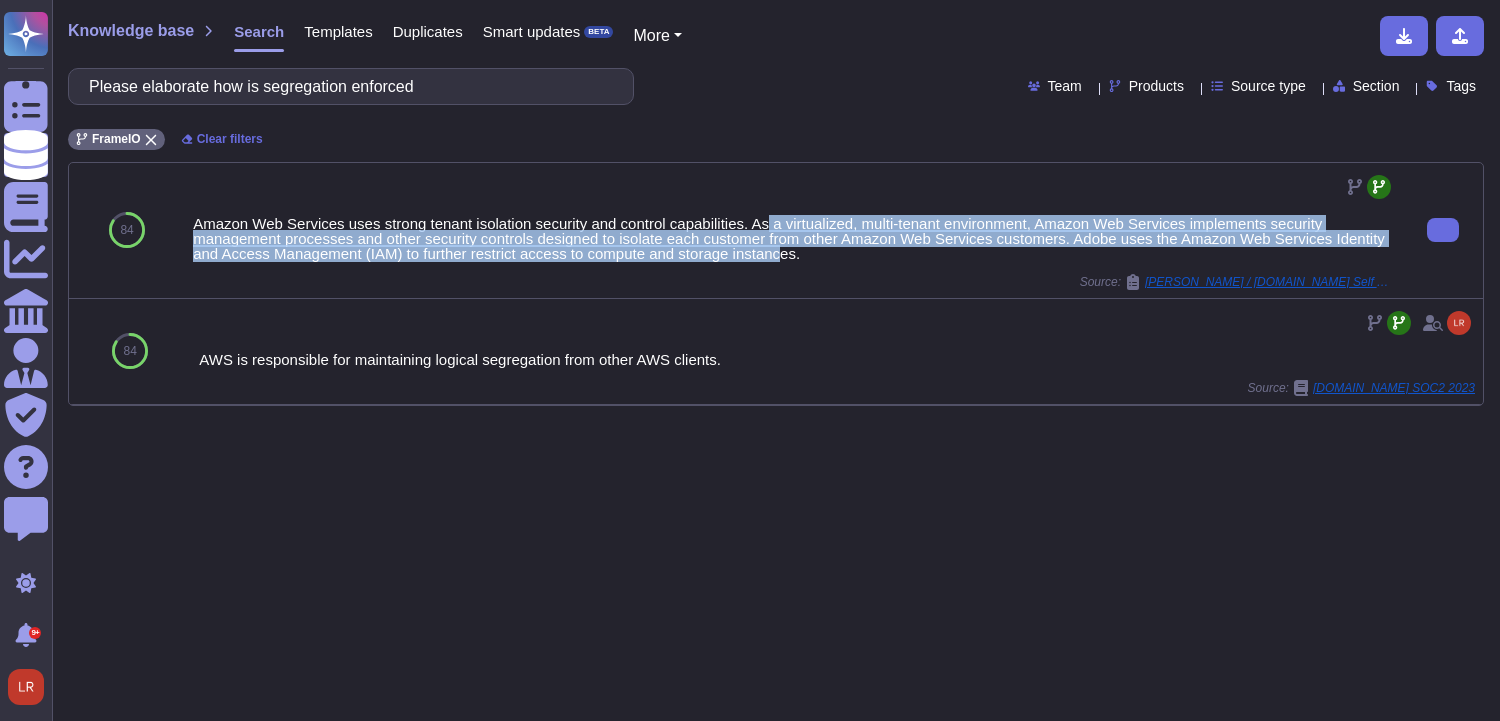 drag, startPoint x: 767, startPoint y: 227, endPoint x: 779, endPoint y: 256, distance: 31.38471 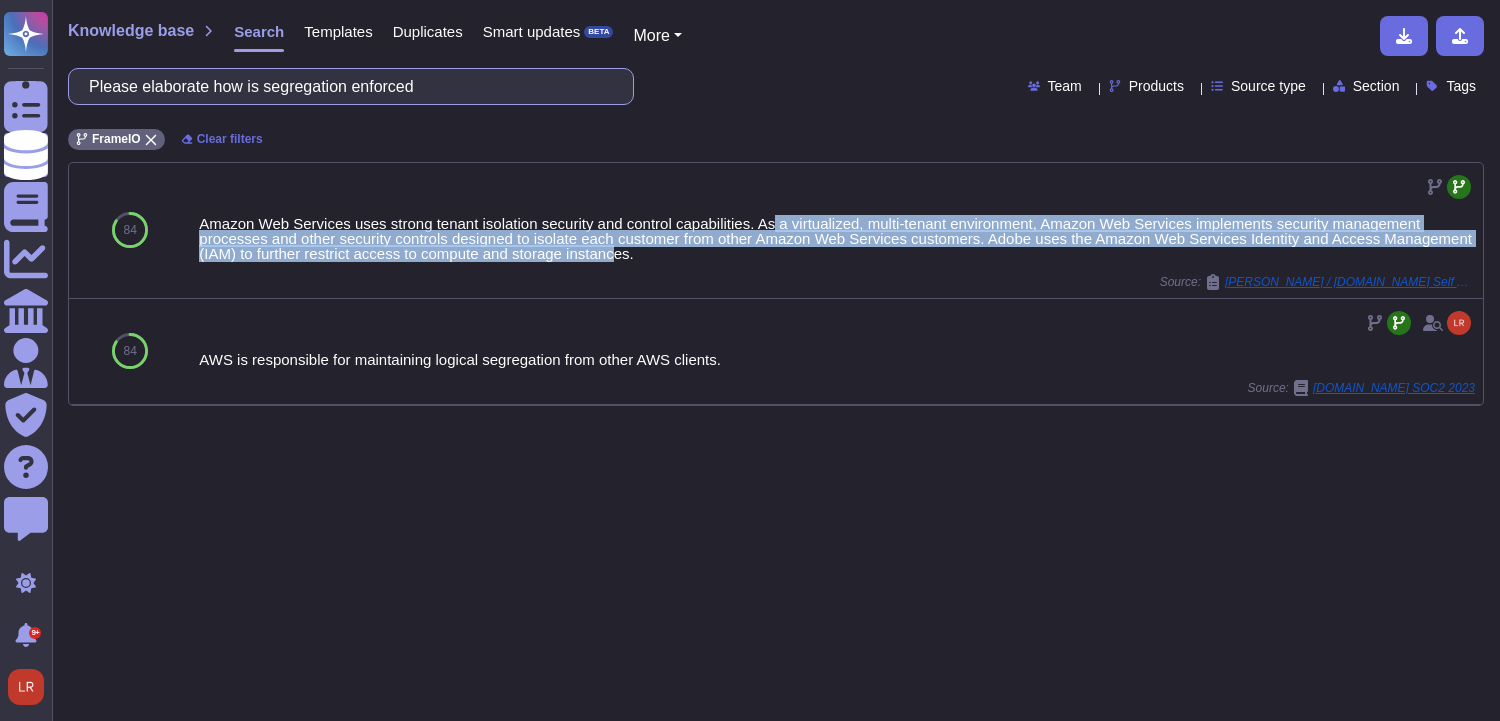 click on "Please elaborate how is segregation enforced" at bounding box center [346, 86] 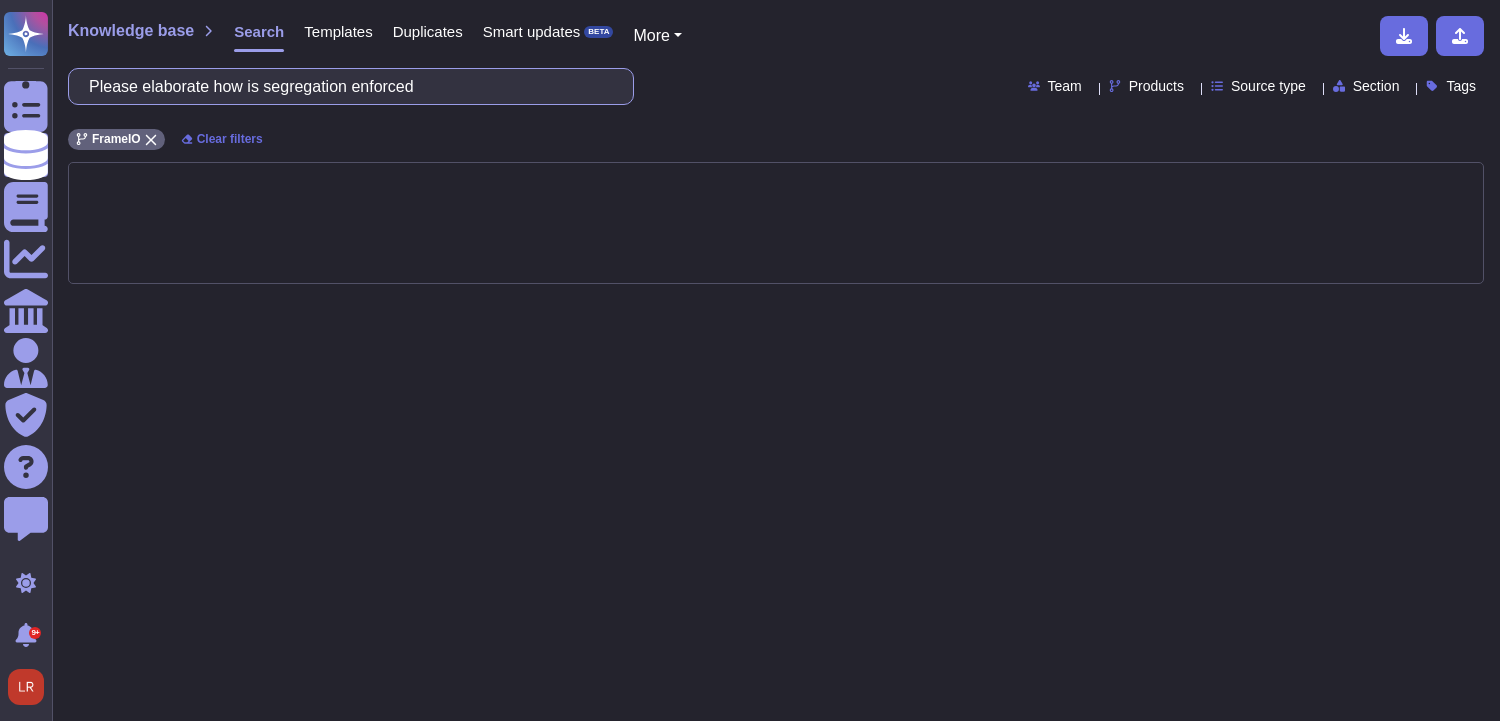 drag, startPoint x: 454, startPoint y: 88, endPoint x: -252, endPoint y: 112, distance: 706.40784 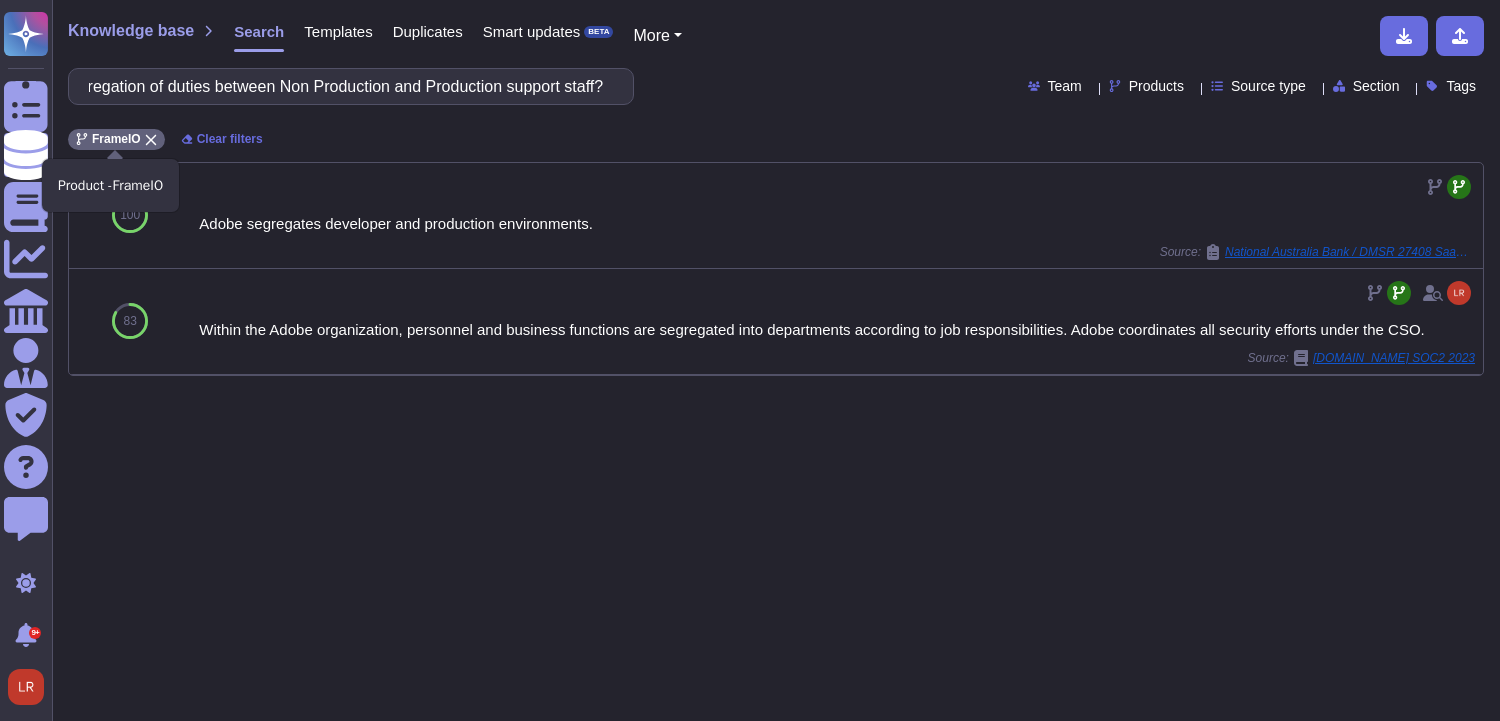 click 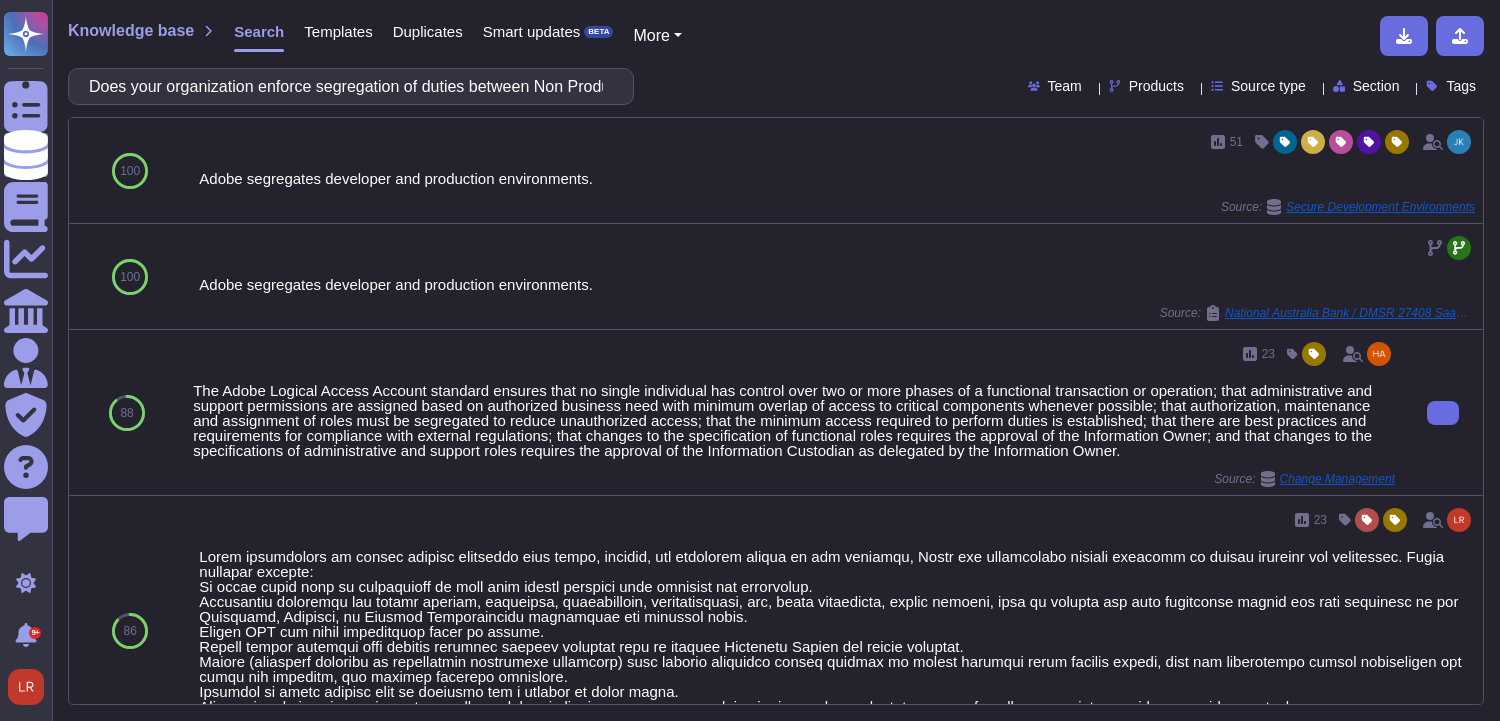click on "The Adobe Logical Access Account standard ensures that no single individual has control over two or more phases of a functional transaction or operation; that administrative and support permissions are assigned based on authorized business need with minimum overlap of access to critical components whenever possible; that authorization, maintenance and assignment of roles must be segregated to reduce unauthorized access; that the minimum access required to perform duties is established; that there are best practices and requirements for compliance with external regulations; that changes to the specification of functional roles requires the approval of the Information Owner; and that changes to the specifications of administrative and support roles requires the approval of the Information Custodian as delegated by the Information Owner." at bounding box center [794, 420] 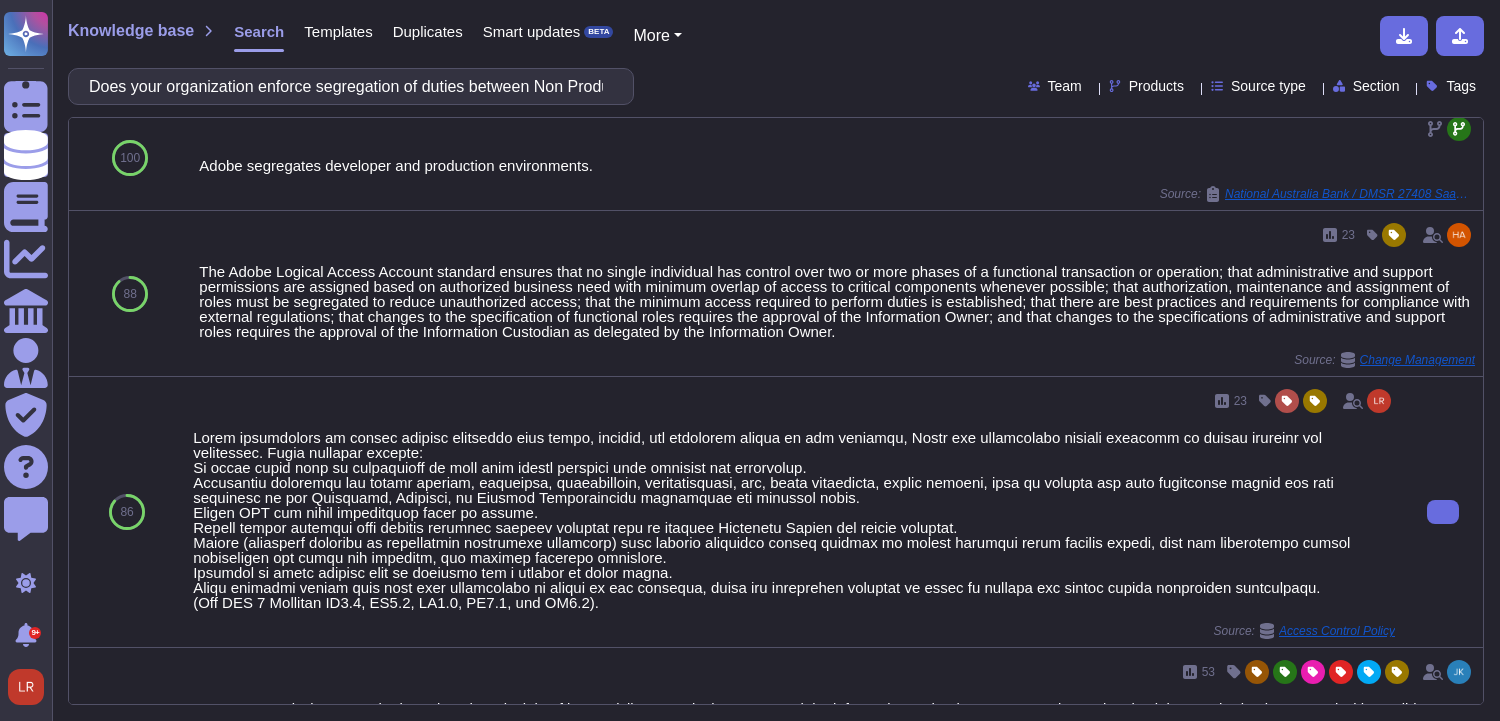 scroll, scrollTop: 167, scrollLeft: 0, axis: vertical 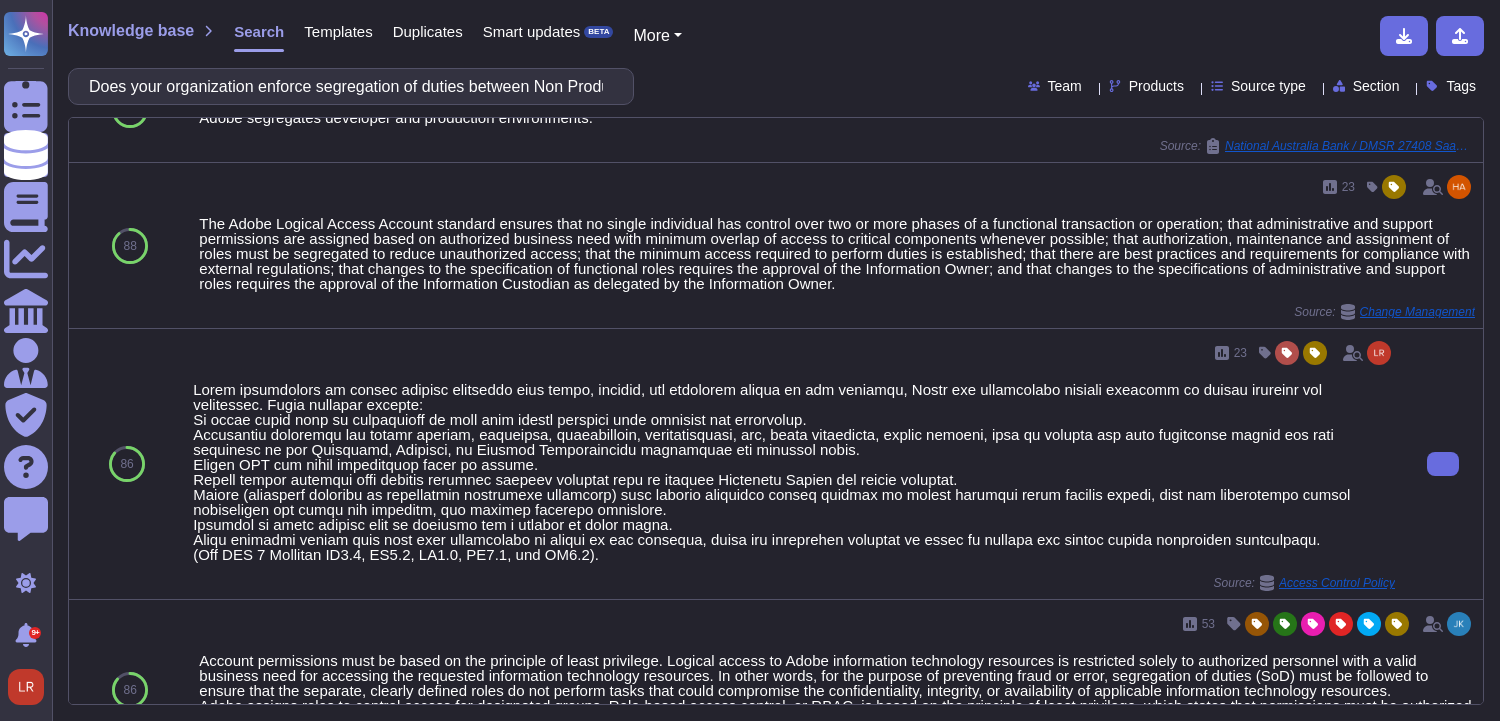 click at bounding box center [794, 472] 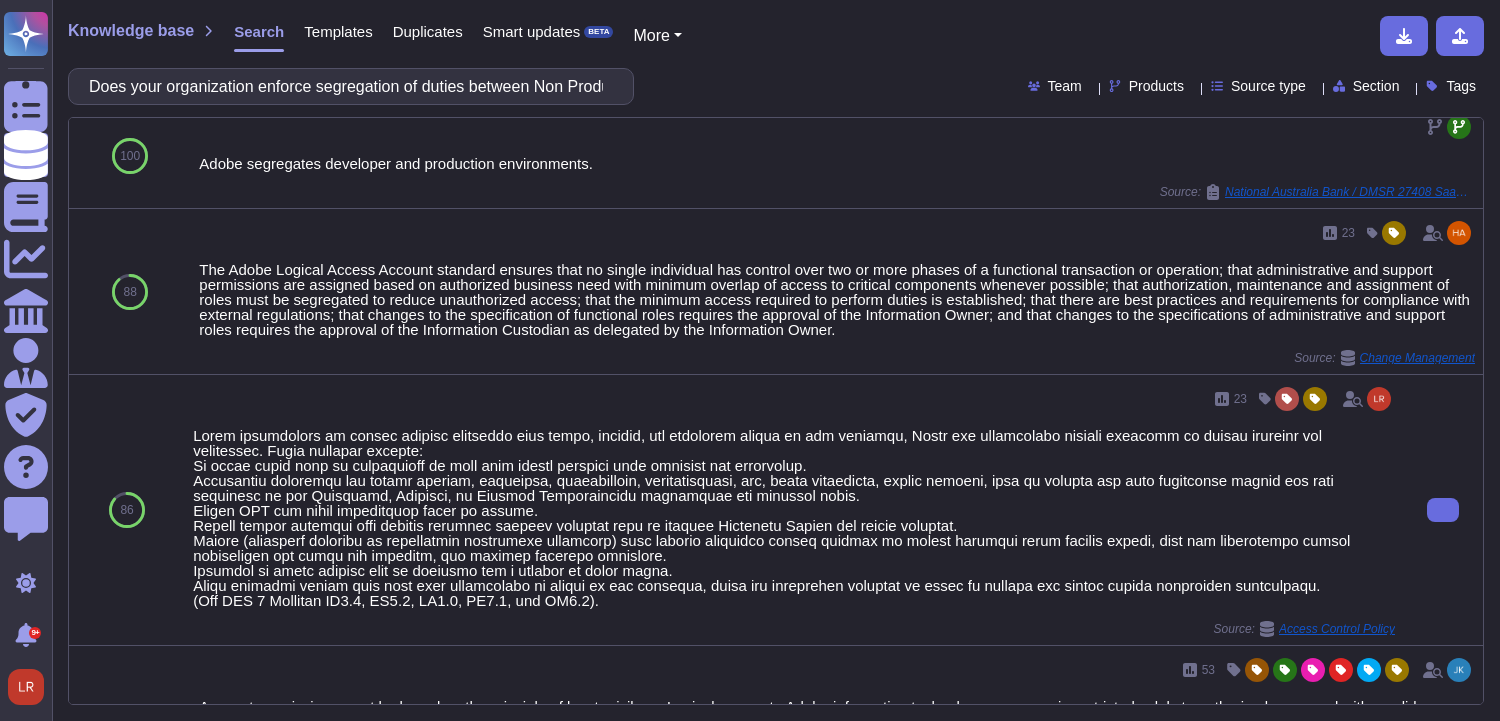 scroll, scrollTop: 167, scrollLeft: 0, axis: vertical 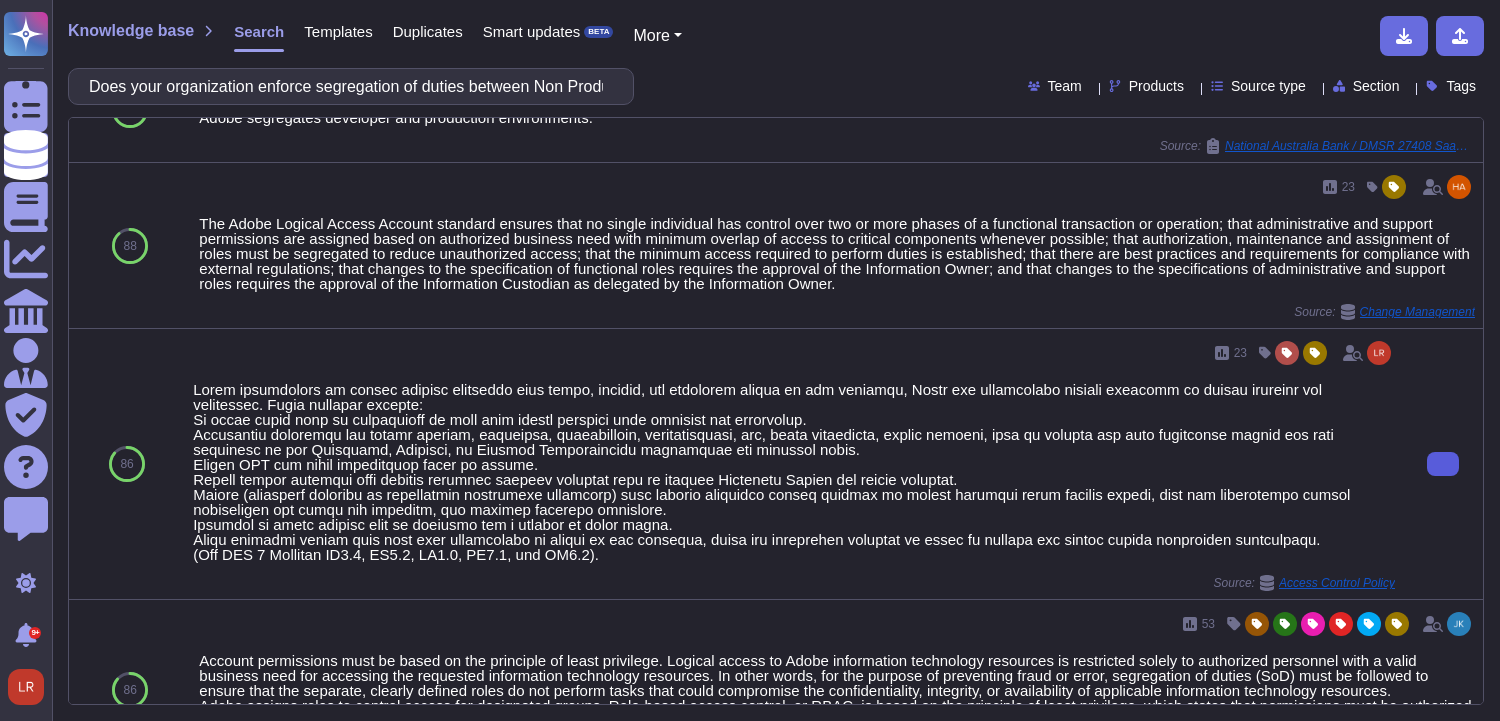 click at bounding box center [1443, 464] 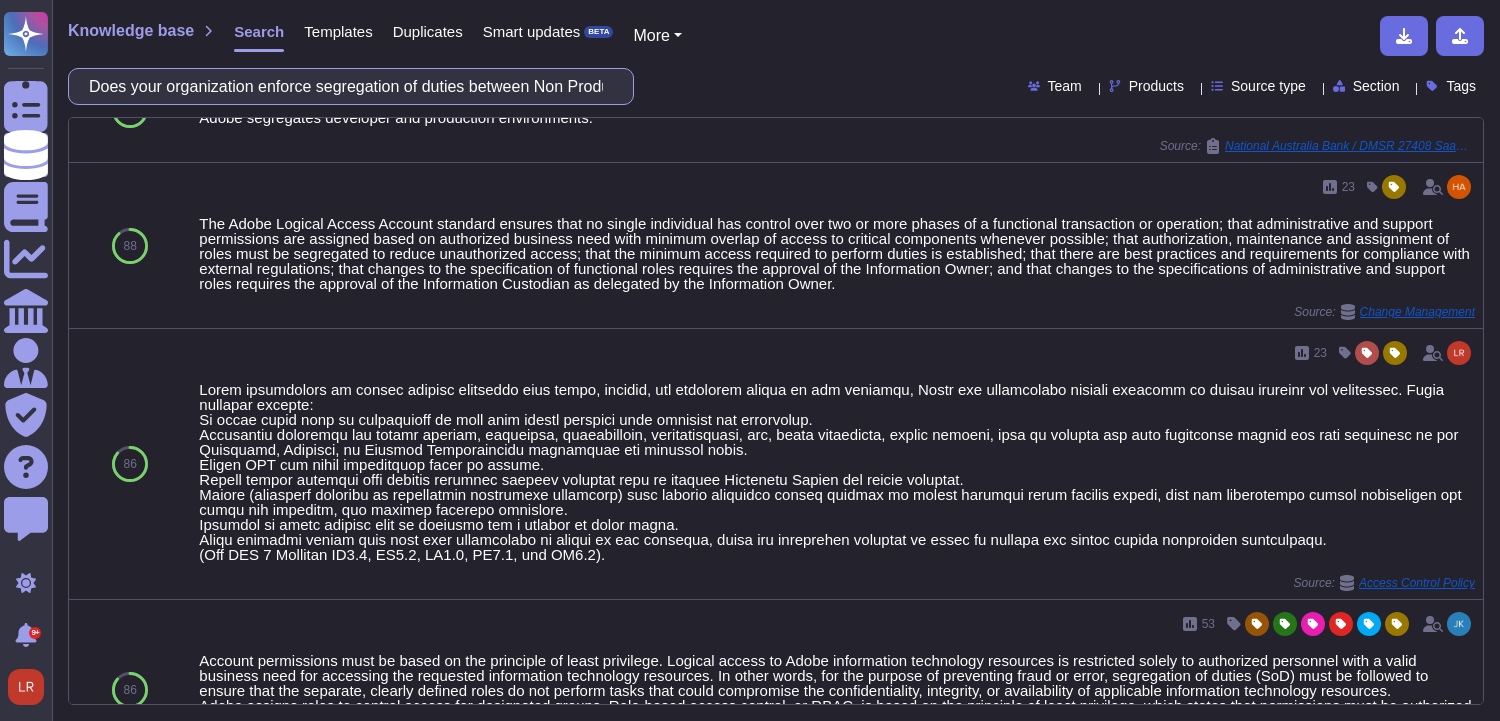 click on "Does your organization enforce segregation of duties between Non Production and Production support staff?" at bounding box center [346, 86] 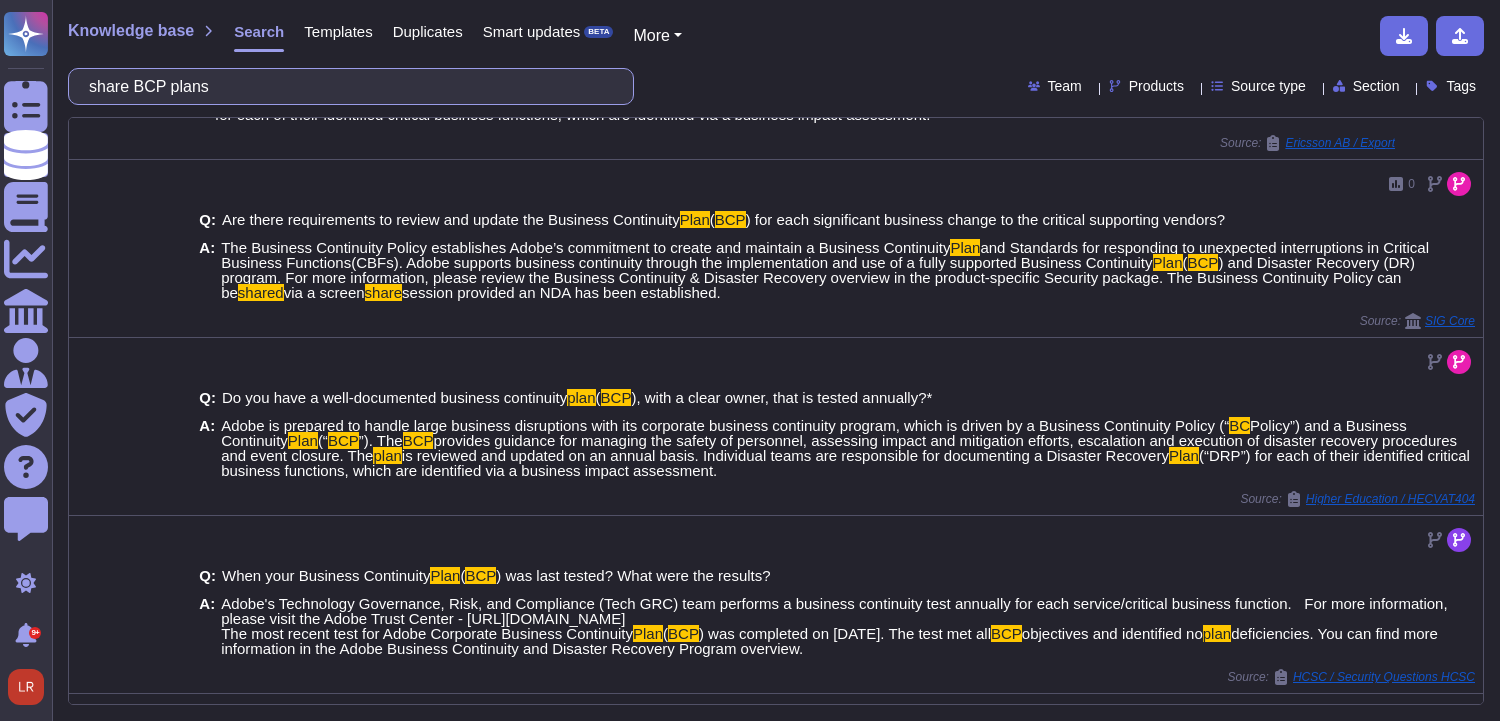 scroll, scrollTop: 0, scrollLeft: 0, axis: both 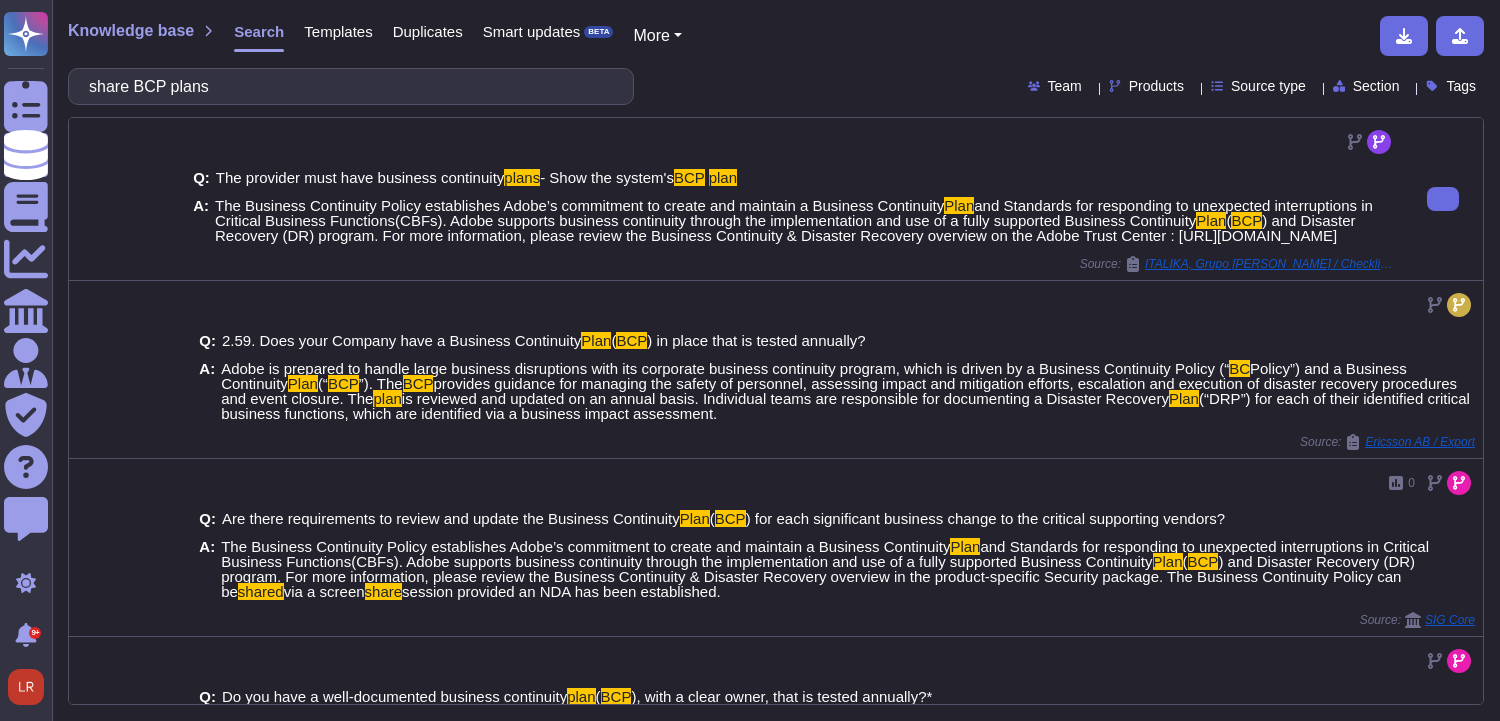 drag, startPoint x: 519, startPoint y: 236, endPoint x: 904, endPoint y: 270, distance: 386.49838 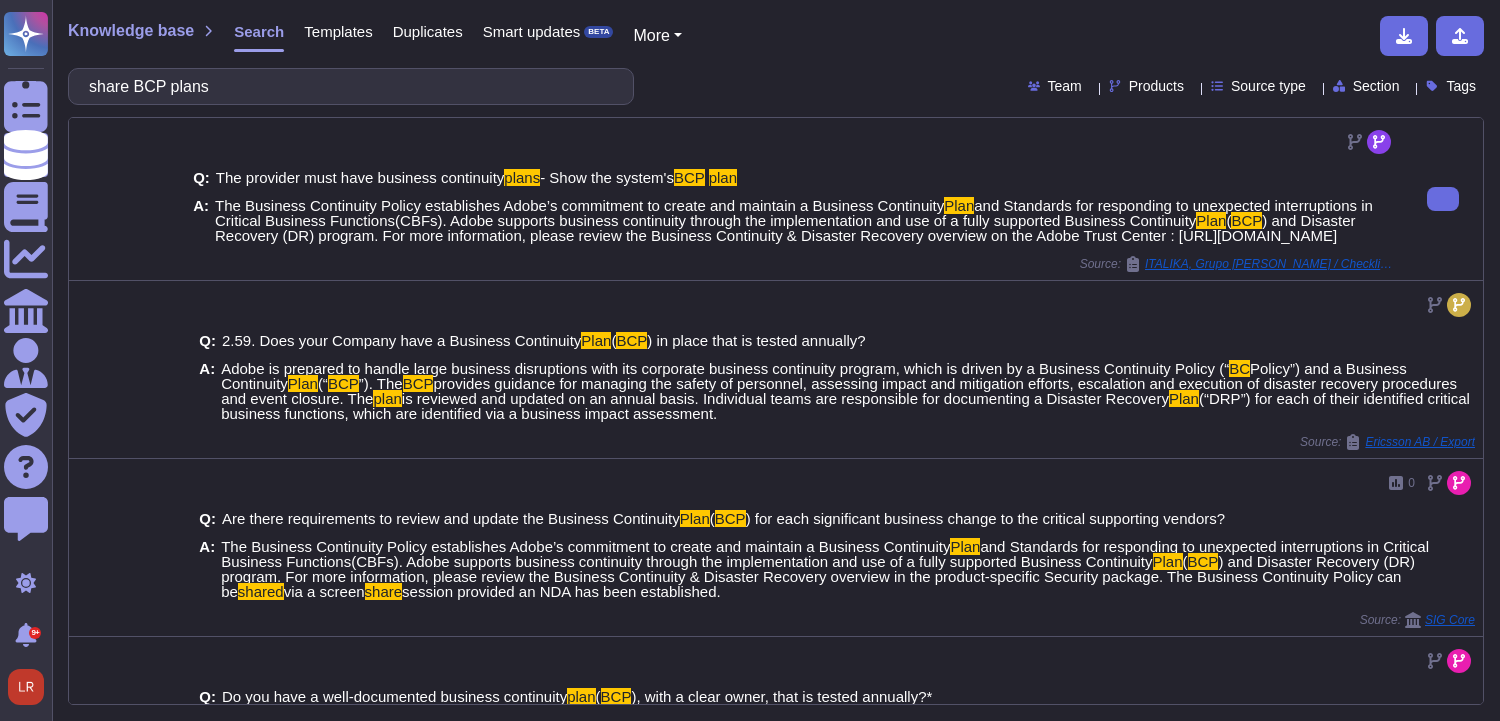 copy on "please review the Business Continuity & Disaster Recovery overview on the Adobe Trust Center : [URL][DOMAIN_NAME]" 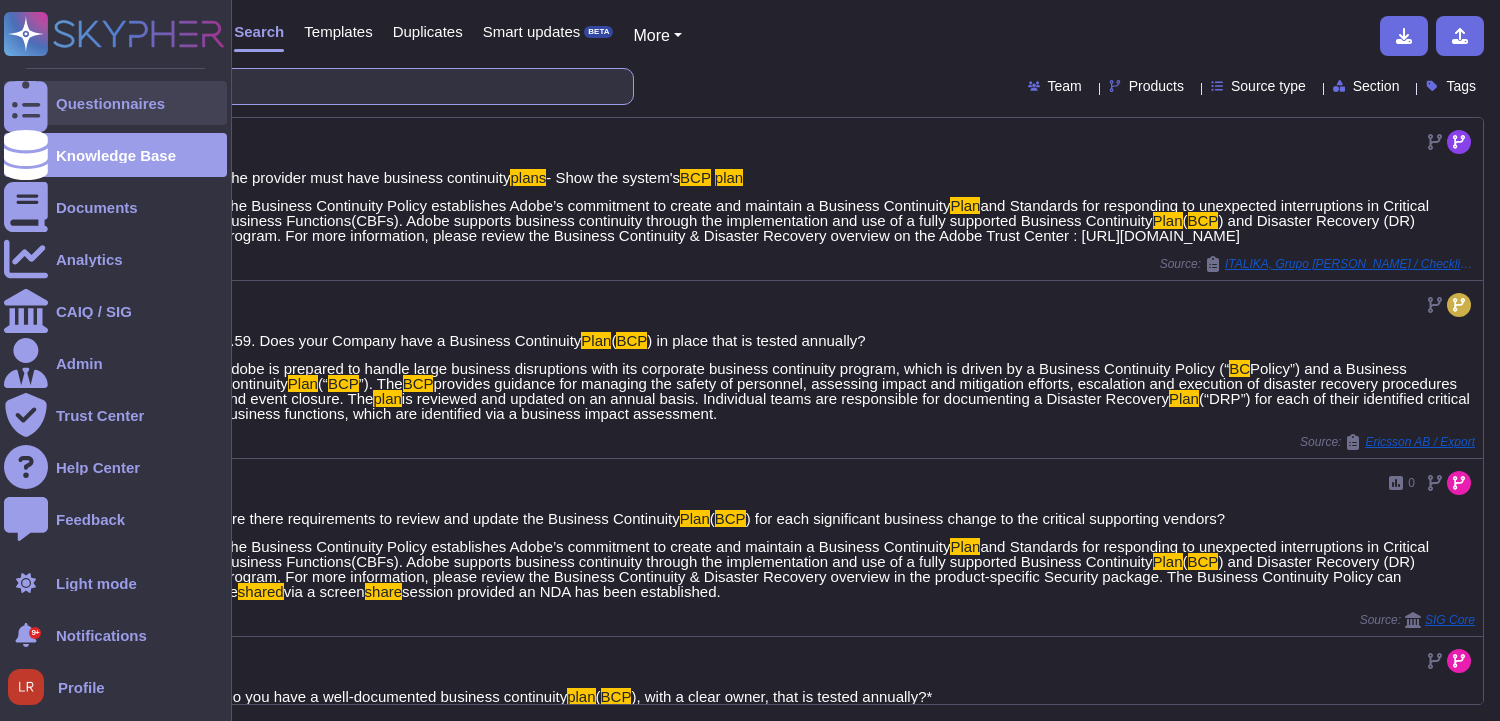 drag, startPoint x: 254, startPoint y: 84, endPoint x: 8, endPoint y: 88, distance: 246.03252 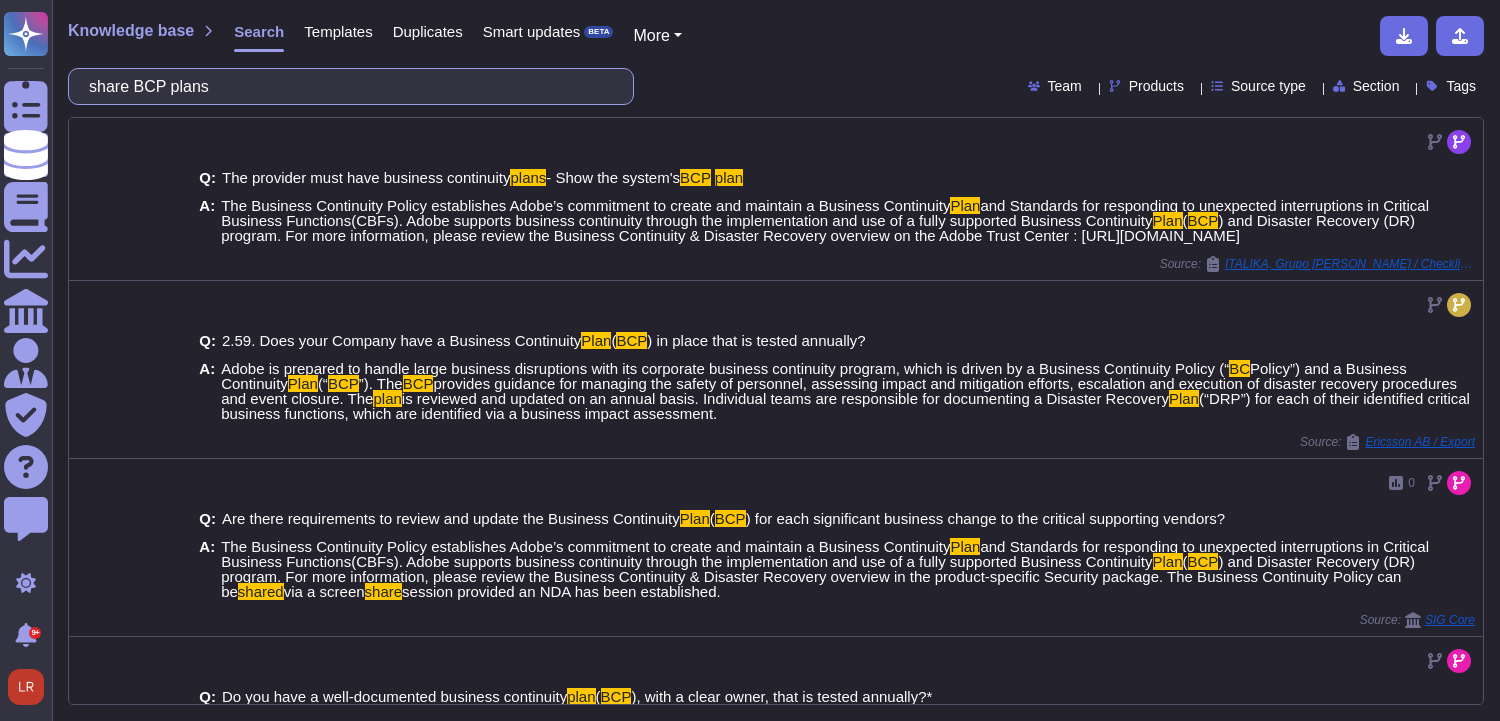paste on "Plese provide the document of [DOMAIN_NAME]'s VDP" 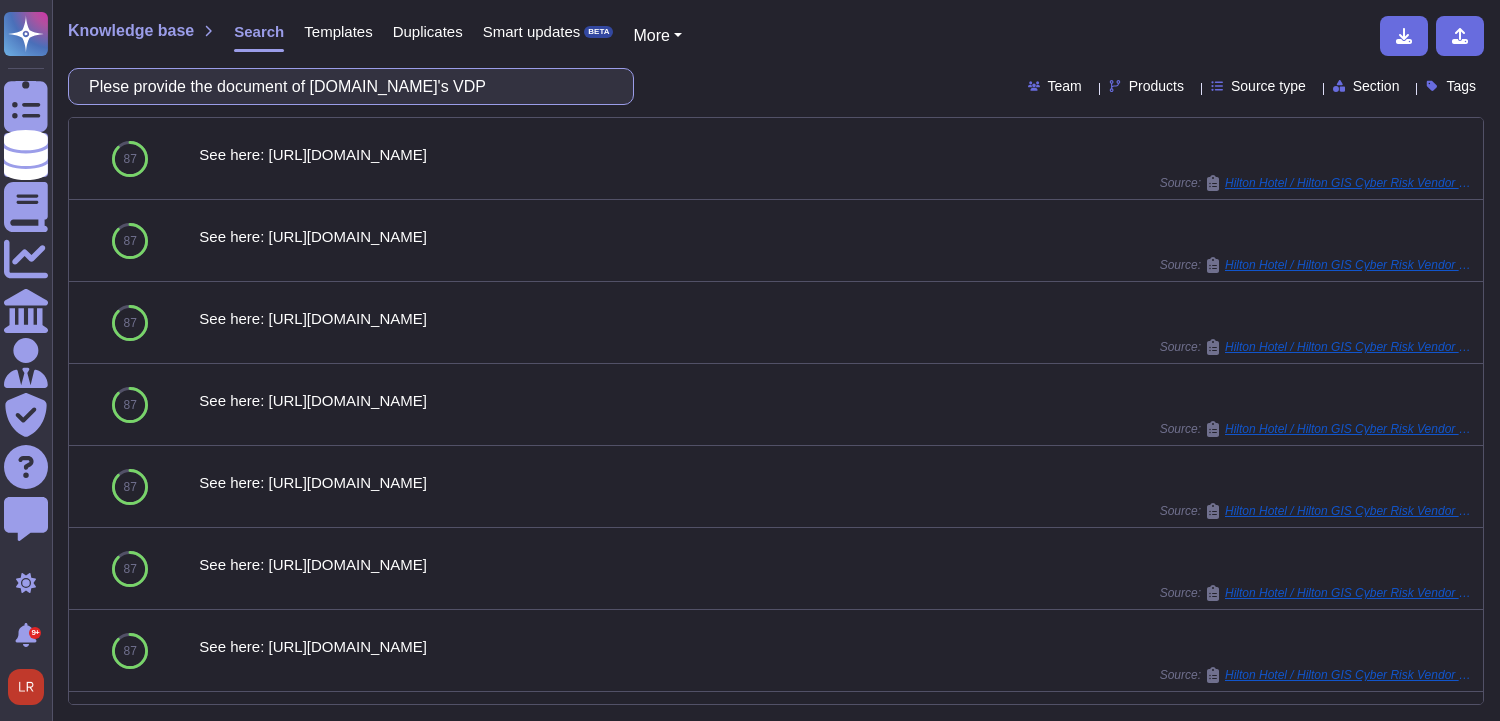 drag, startPoint x: 435, startPoint y: 87, endPoint x: 403, endPoint y: 88, distance: 32.01562 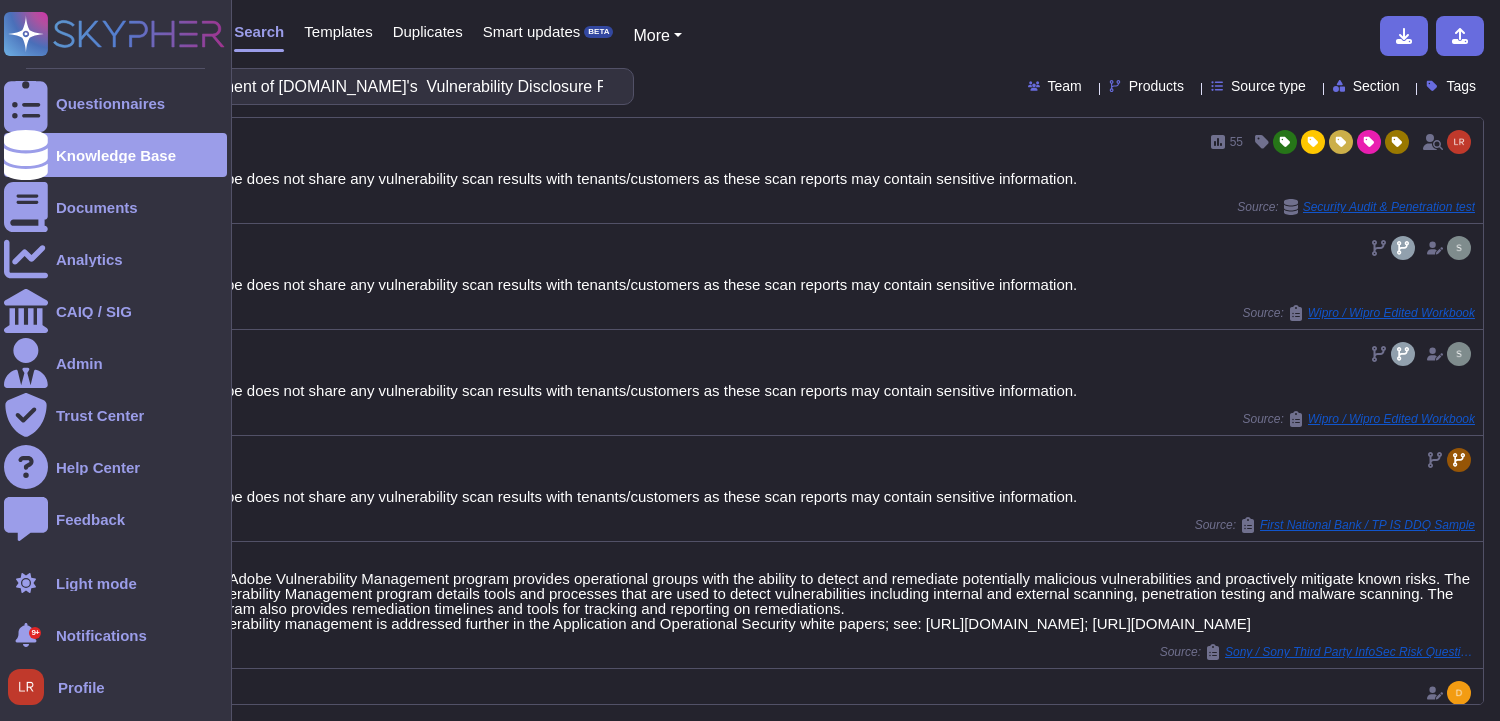 scroll, scrollTop: 0, scrollLeft: 0, axis: both 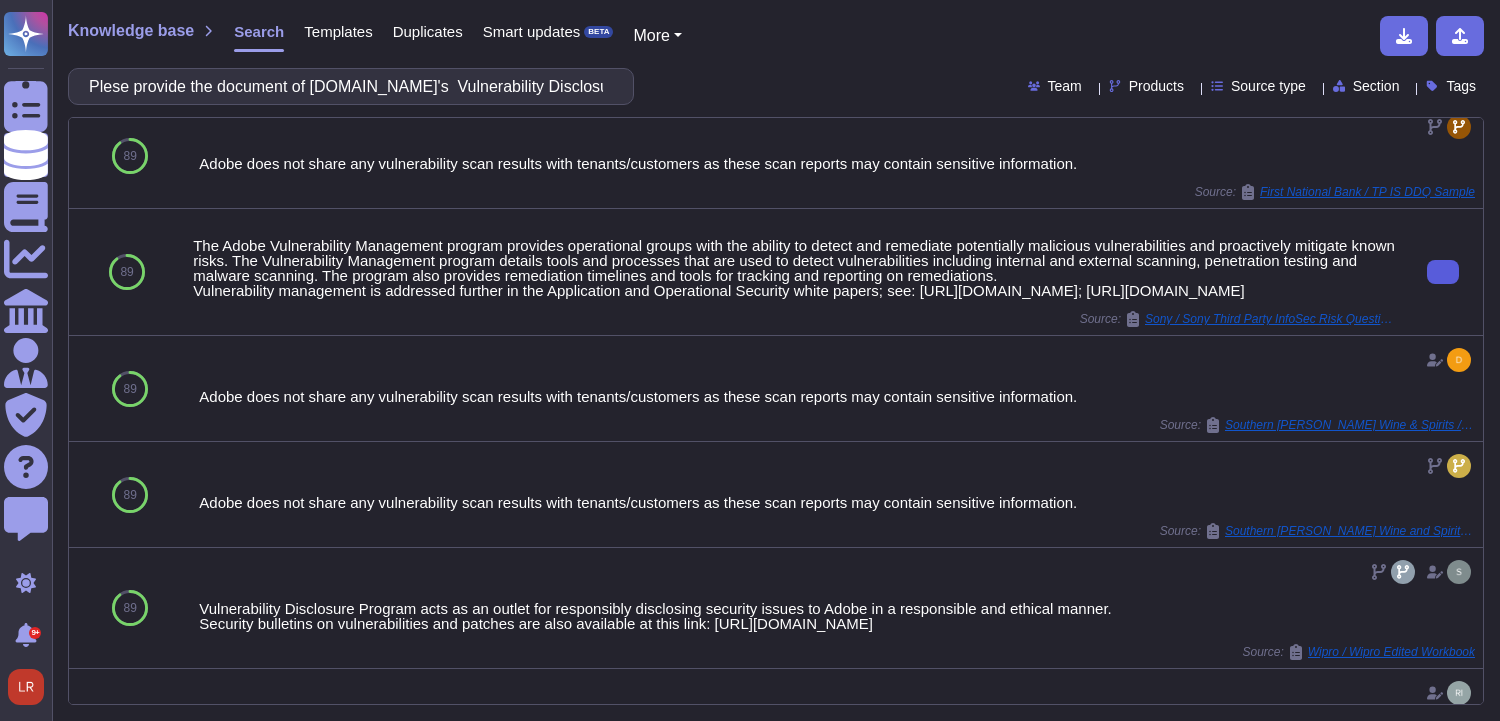 click 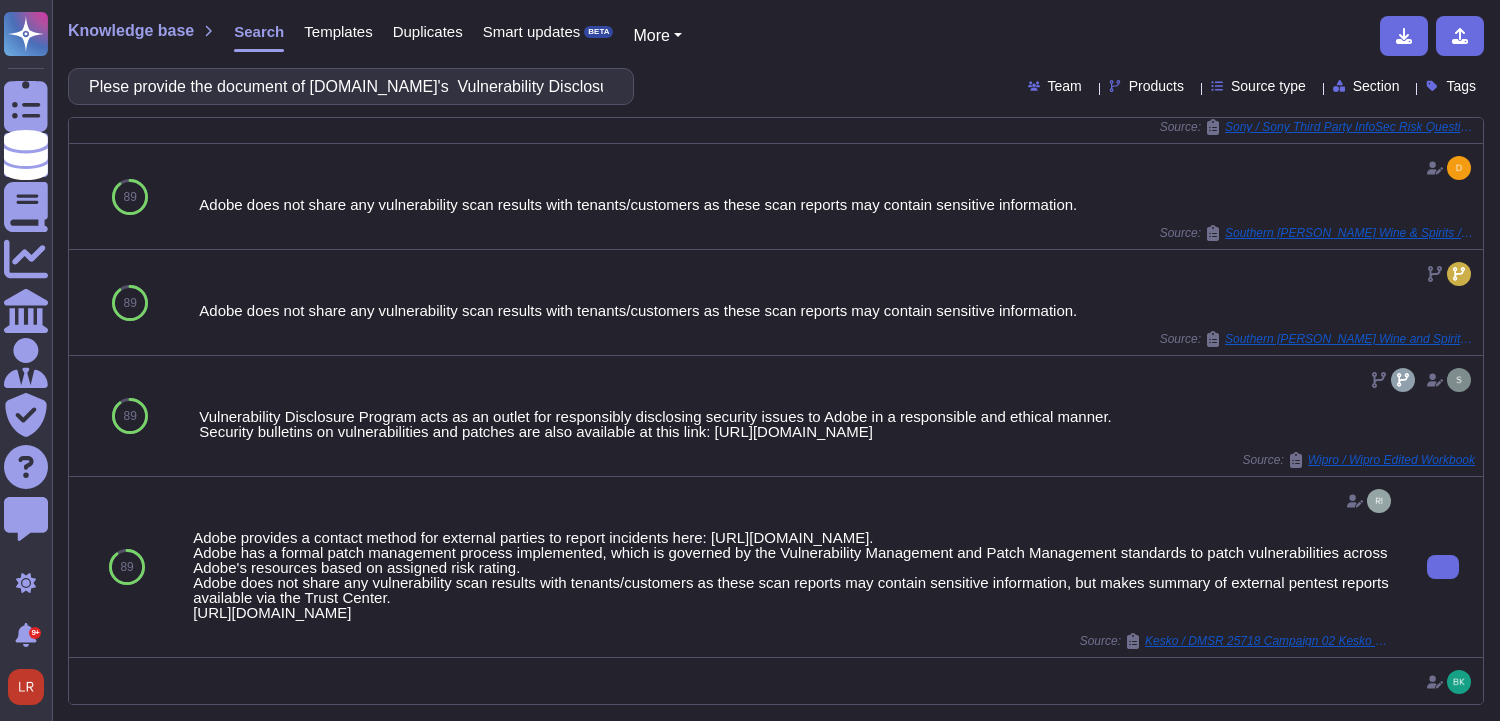 scroll, scrollTop: 477, scrollLeft: 0, axis: vertical 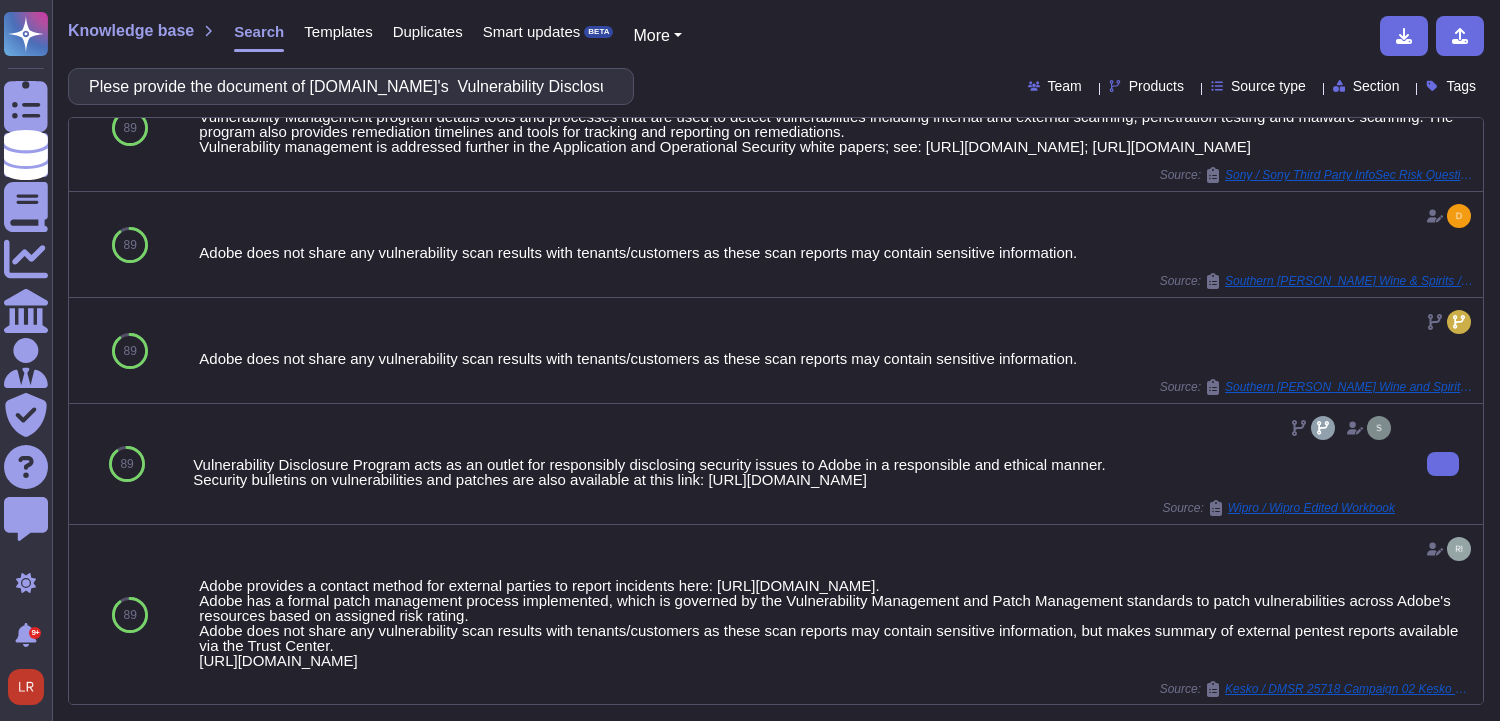 drag, startPoint x: 1096, startPoint y: 510, endPoint x: 703, endPoint y: 519, distance: 393.10303 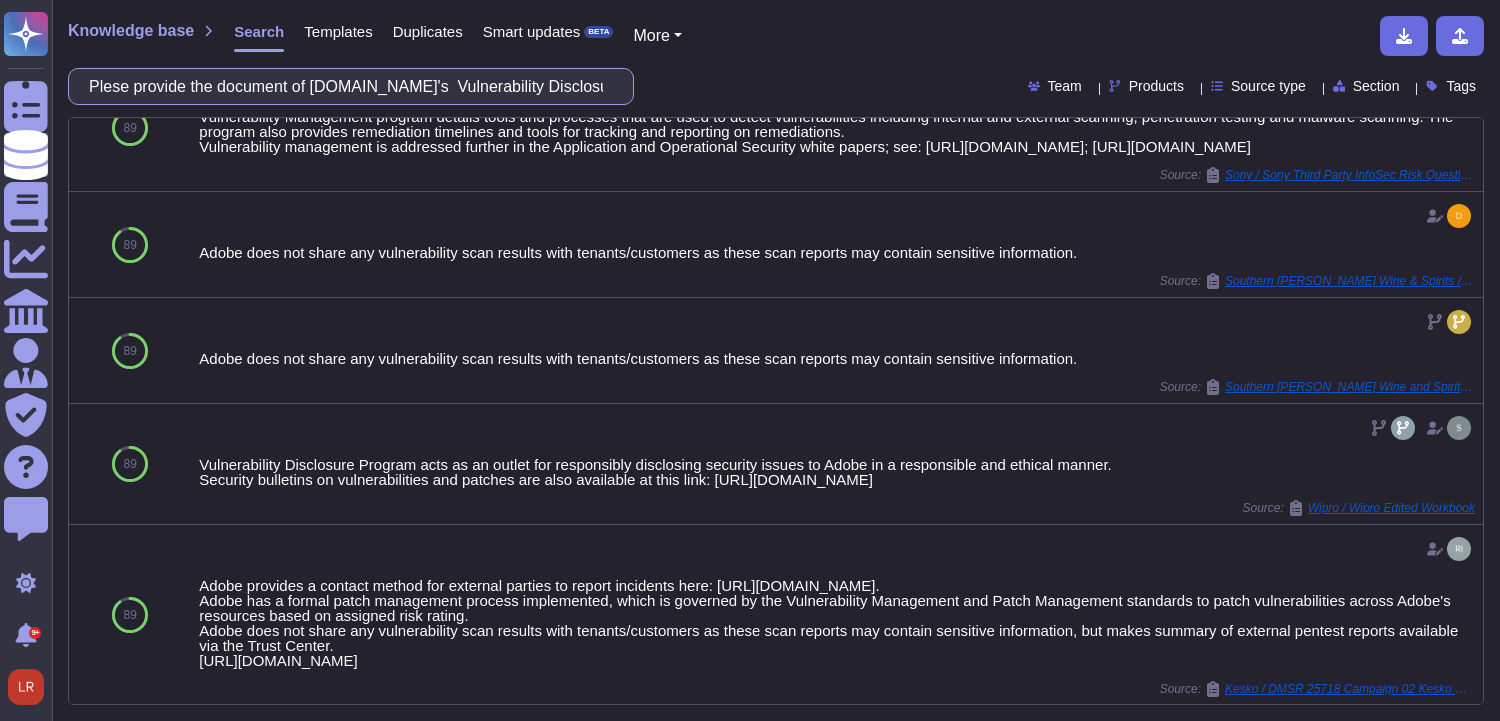 drag, startPoint x: 404, startPoint y: 88, endPoint x: 332, endPoint y: 87, distance: 72.00694 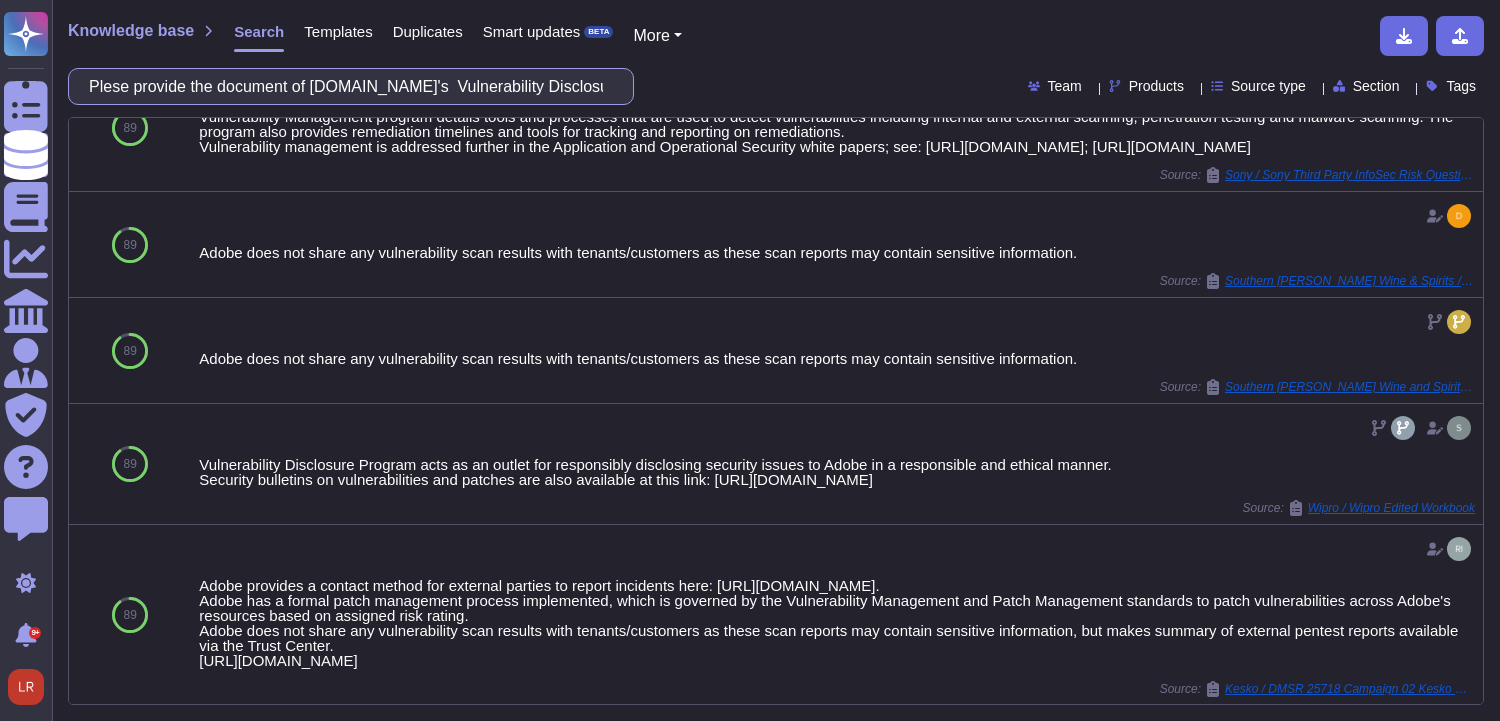 scroll, scrollTop: 0, scrollLeft: 0, axis: both 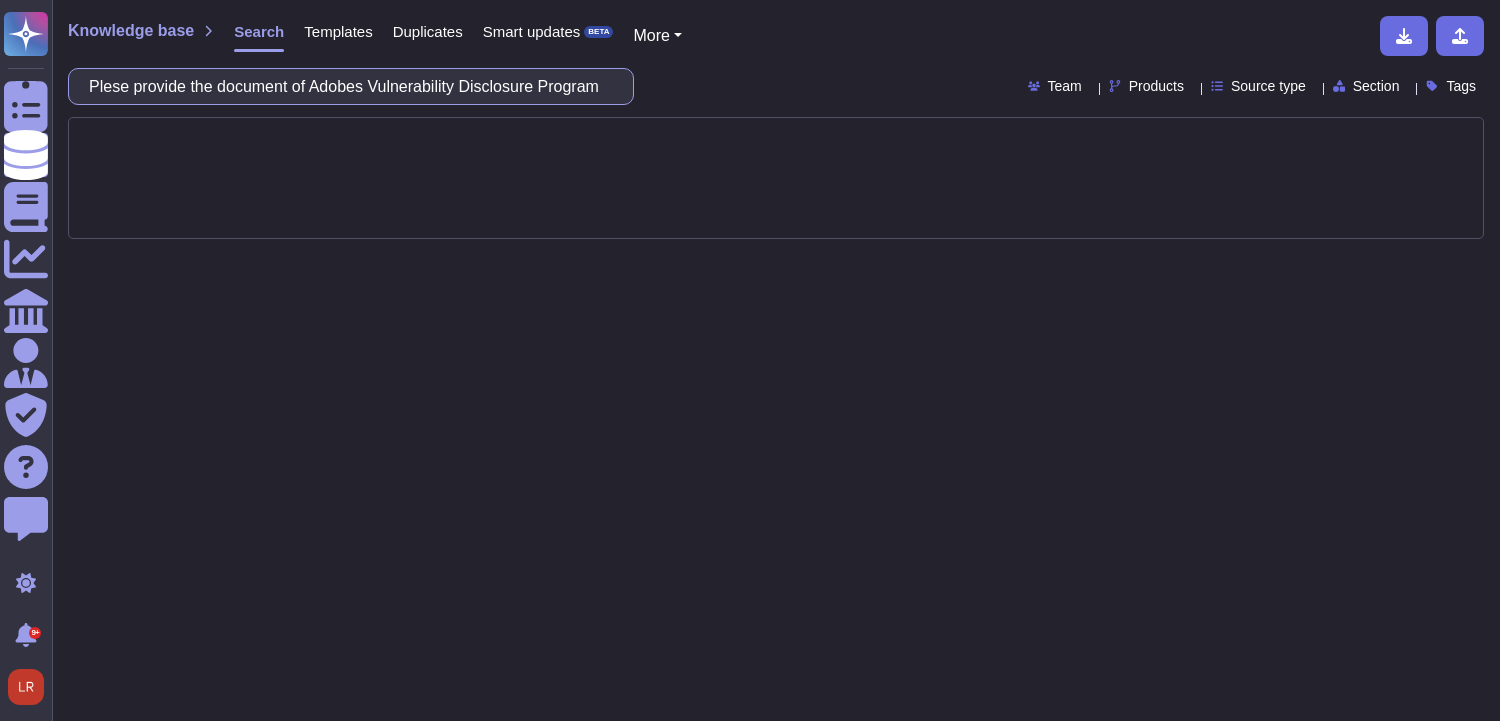 click on "Plese provide the document of Adobes Vulnerability Disclosure Program" at bounding box center [346, 86] 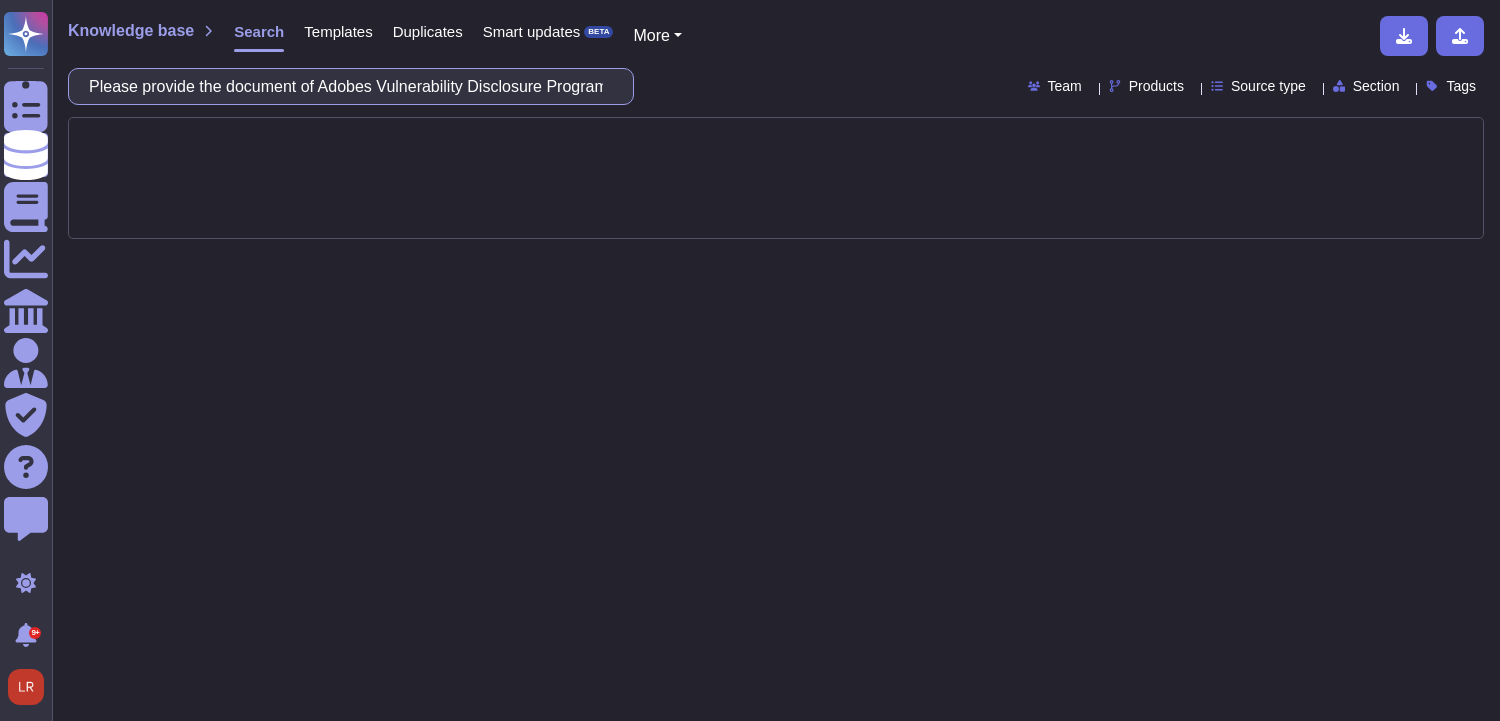 click on "Please provide the document of Adobes Vulnerability Disclosure Program" at bounding box center (346, 86) 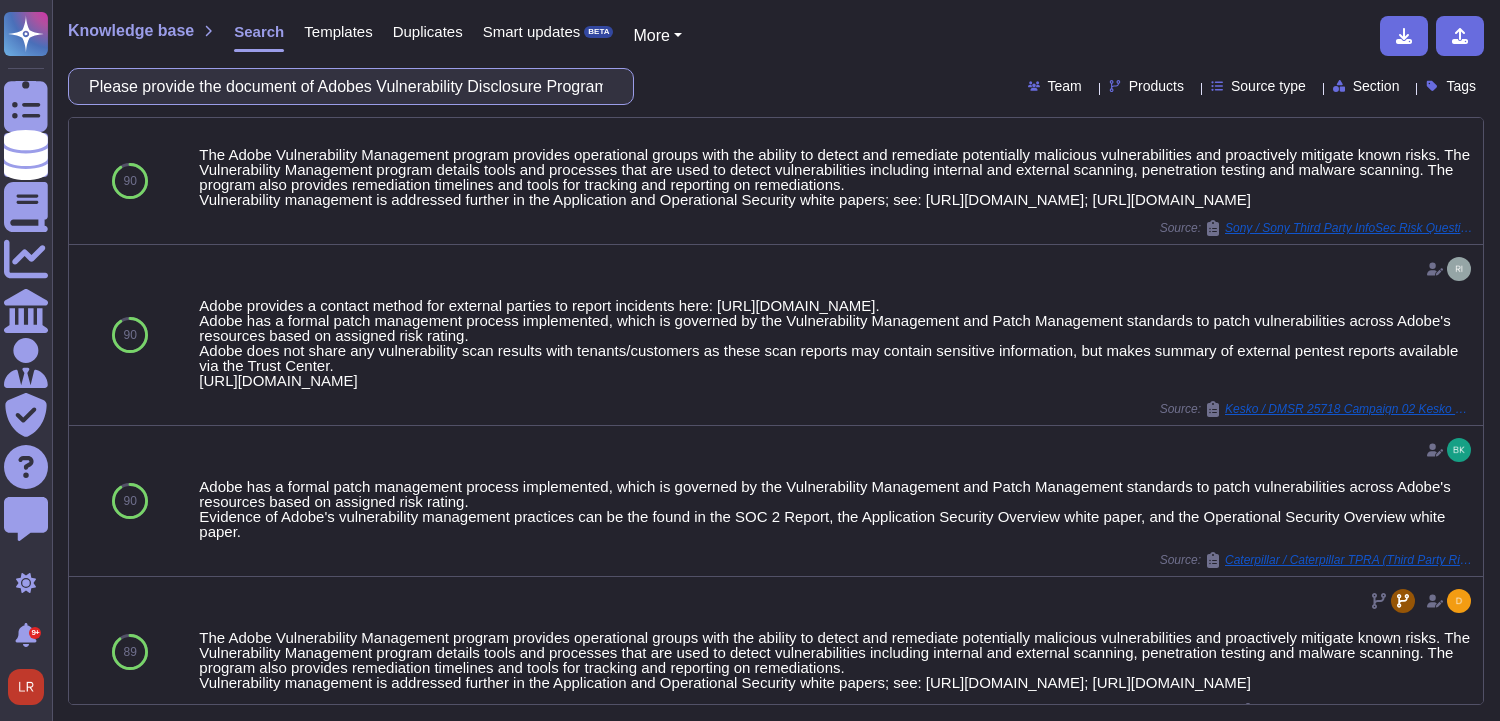click on "Please provide the document of Adobes Vulnerability Disclosure Program" at bounding box center (346, 86) 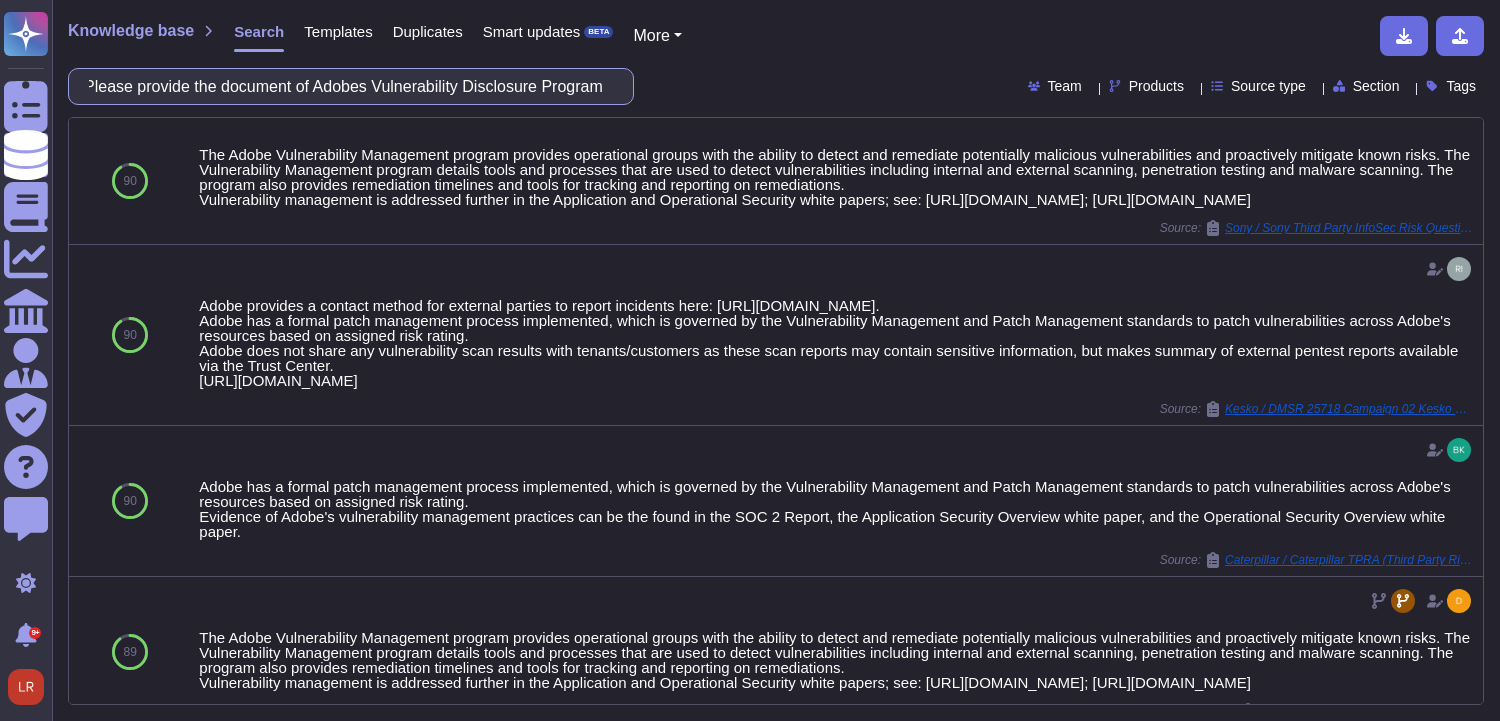 drag, startPoint x: 402, startPoint y: 85, endPoint x: 1107, endPoint y: 43, distance: 706.24994 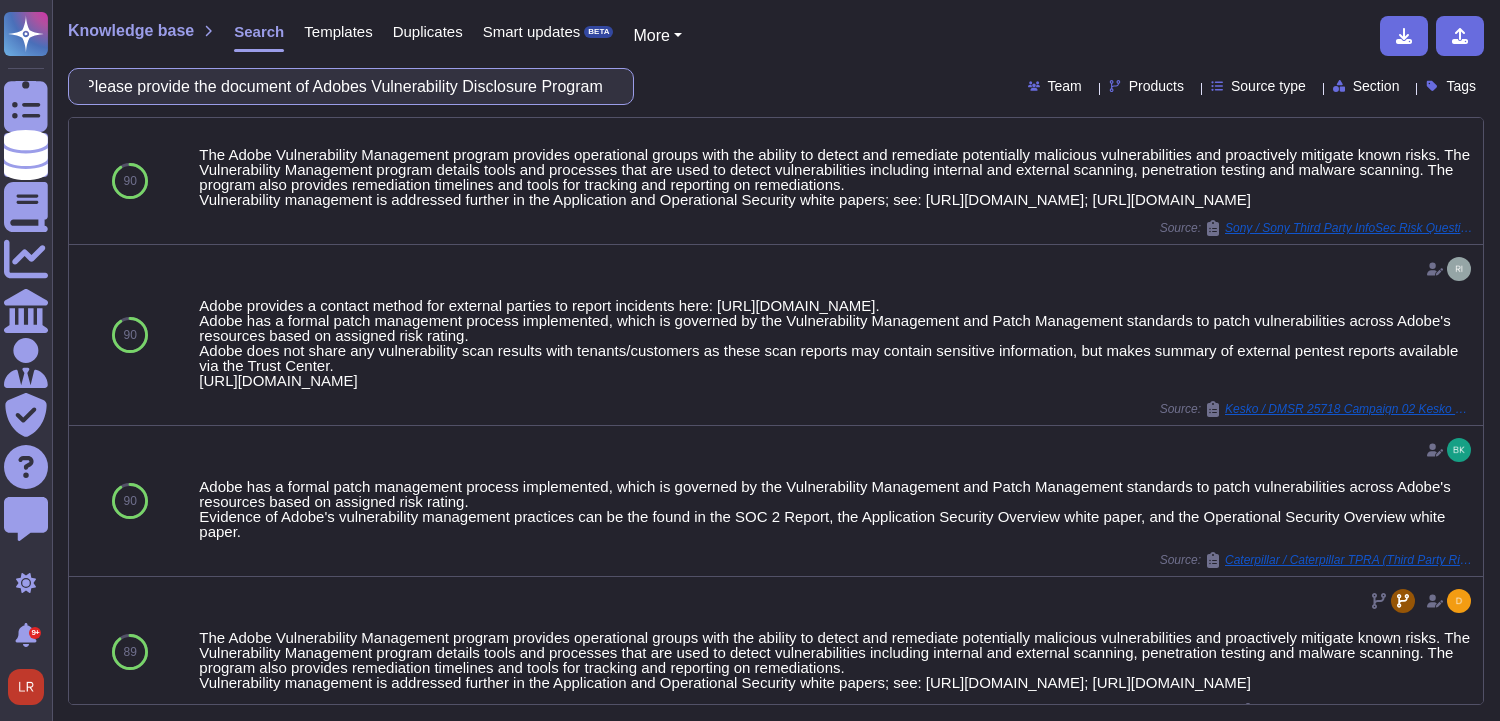 scroll, scrollTop: 0, scrollLeft: 0, axis: both 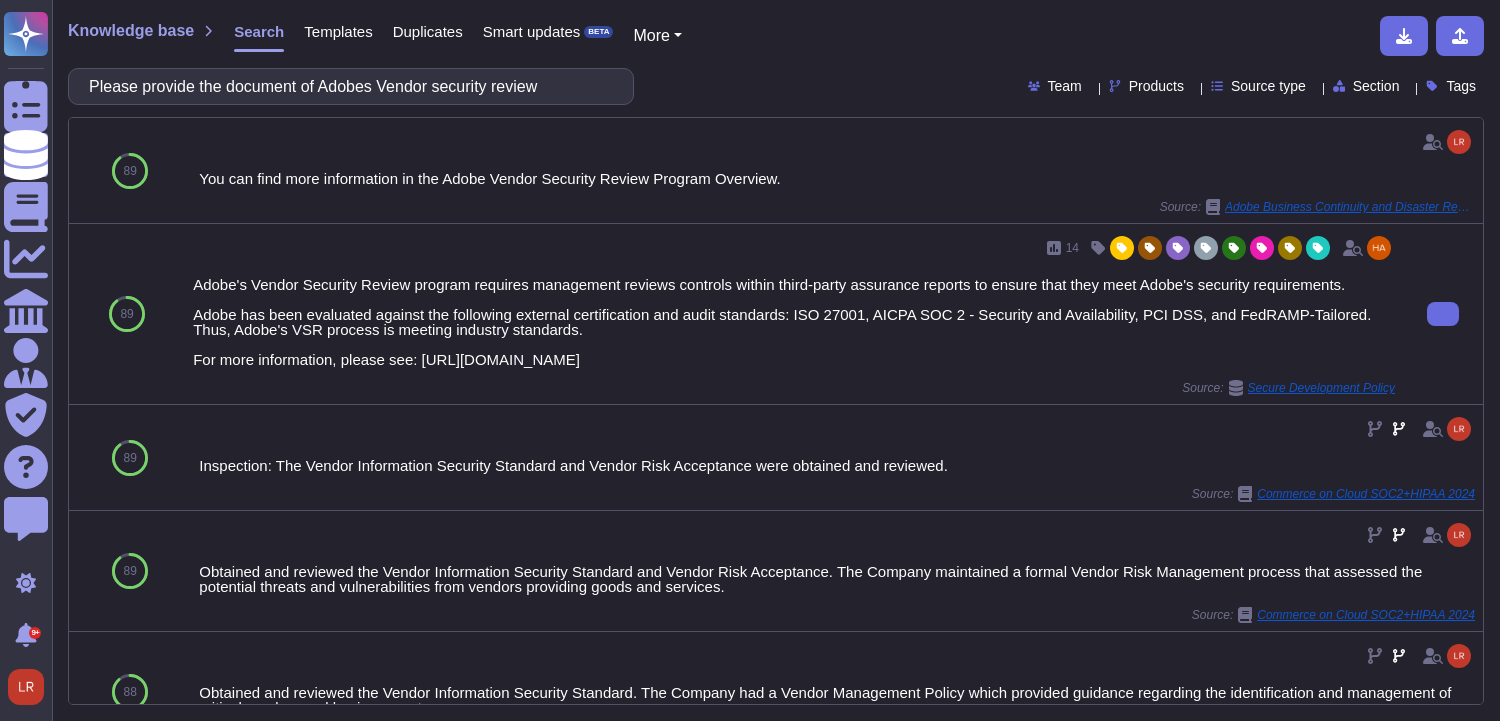 type on "Please provide the document of Adobes Vendor security review" 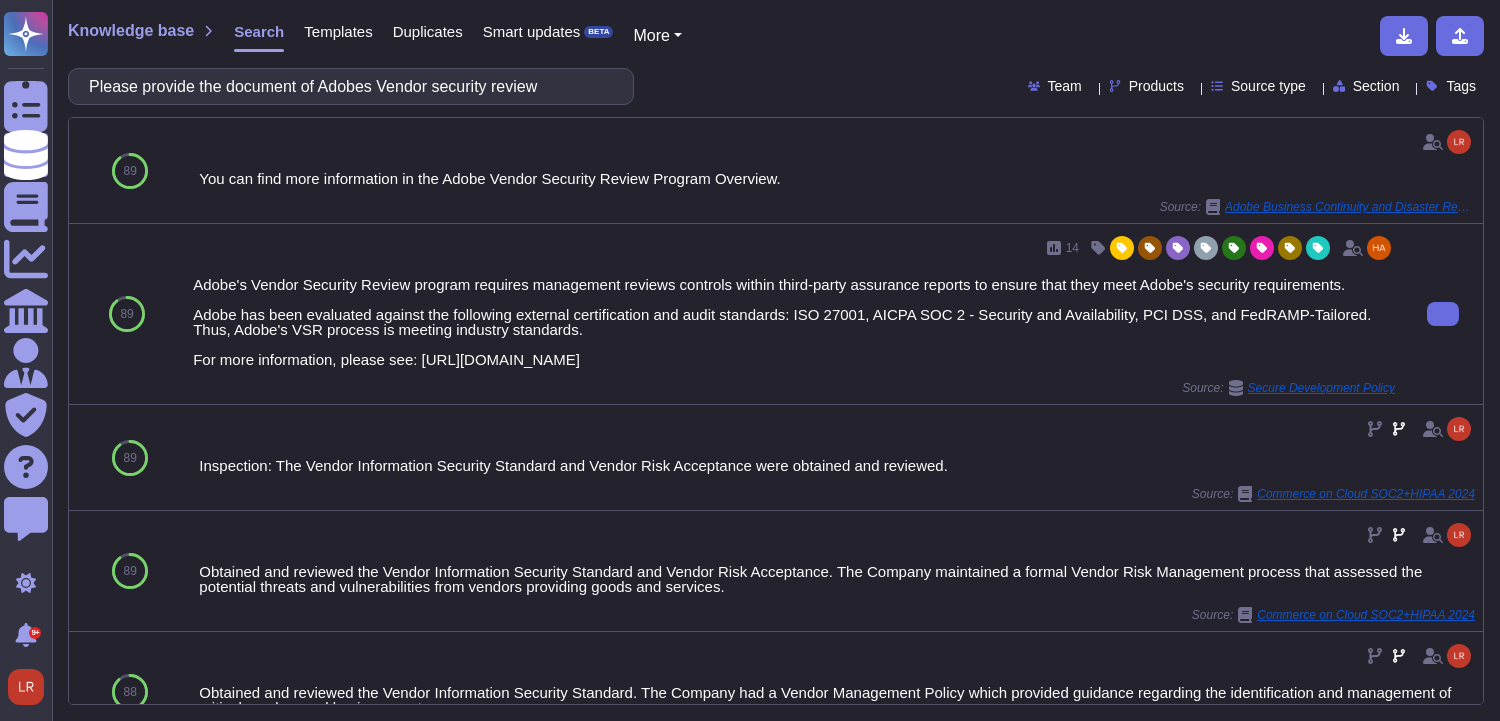 copy on "please see: [URL][DOMAIN_NAME]" 